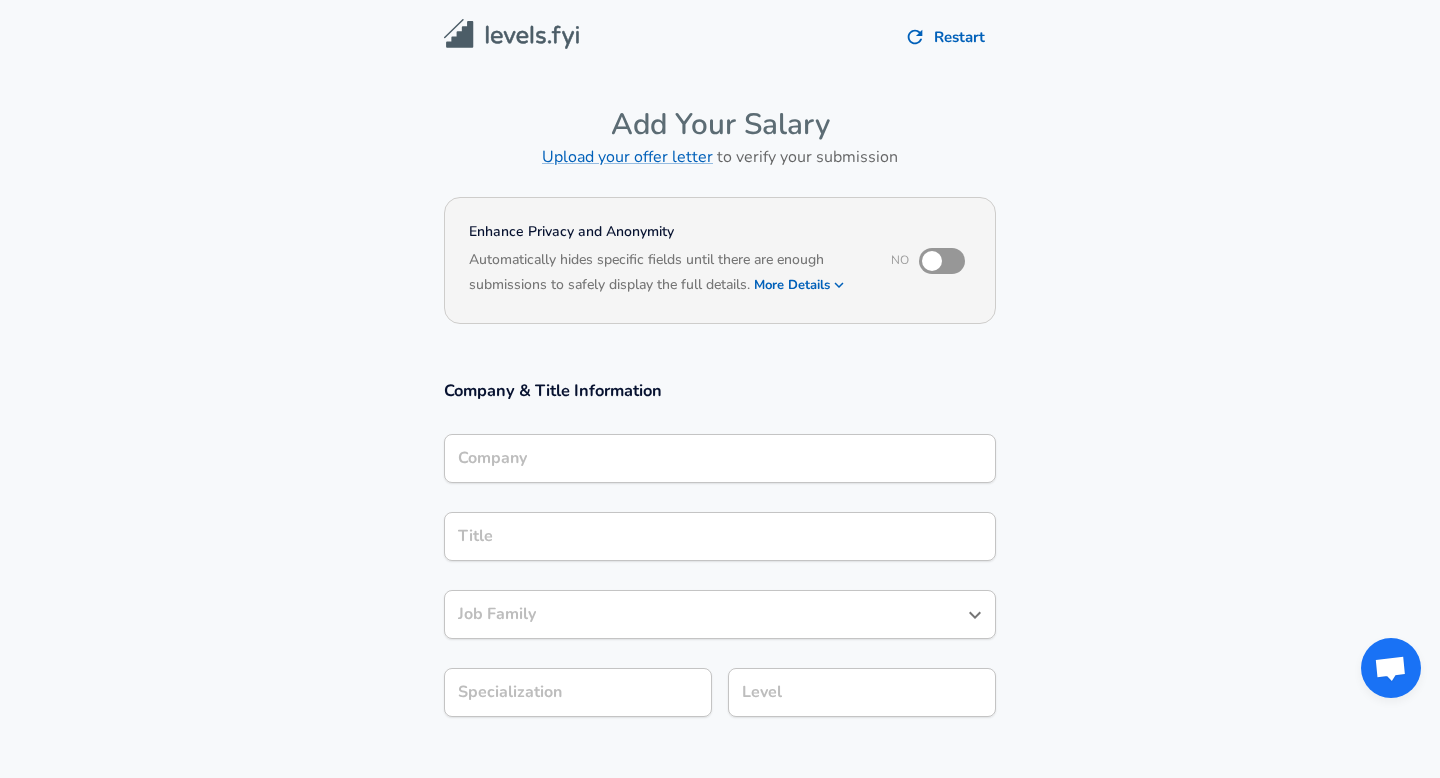 scroll, scrollTop: 0, scrollLeft: 0, axis: both 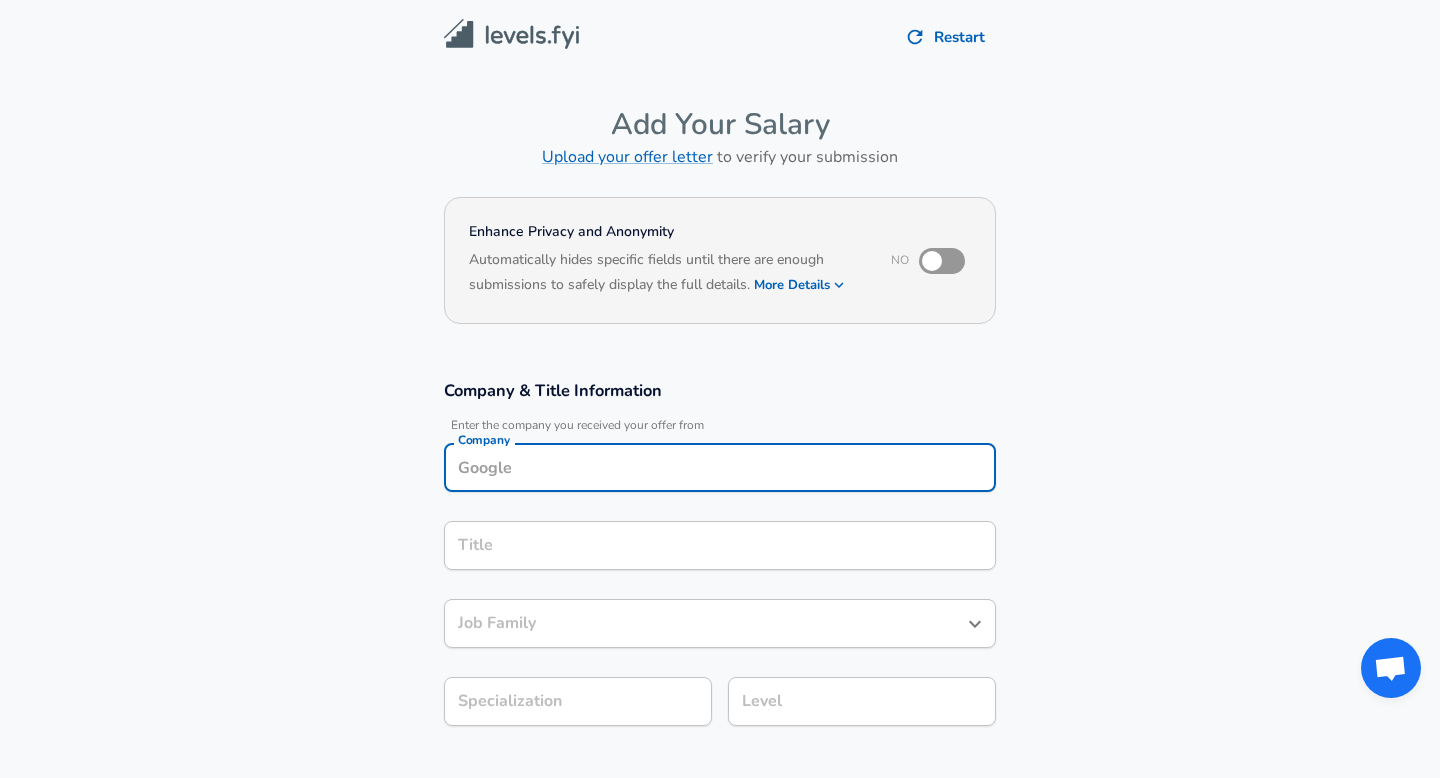 click on "Company" at bounding box center (720, 467) 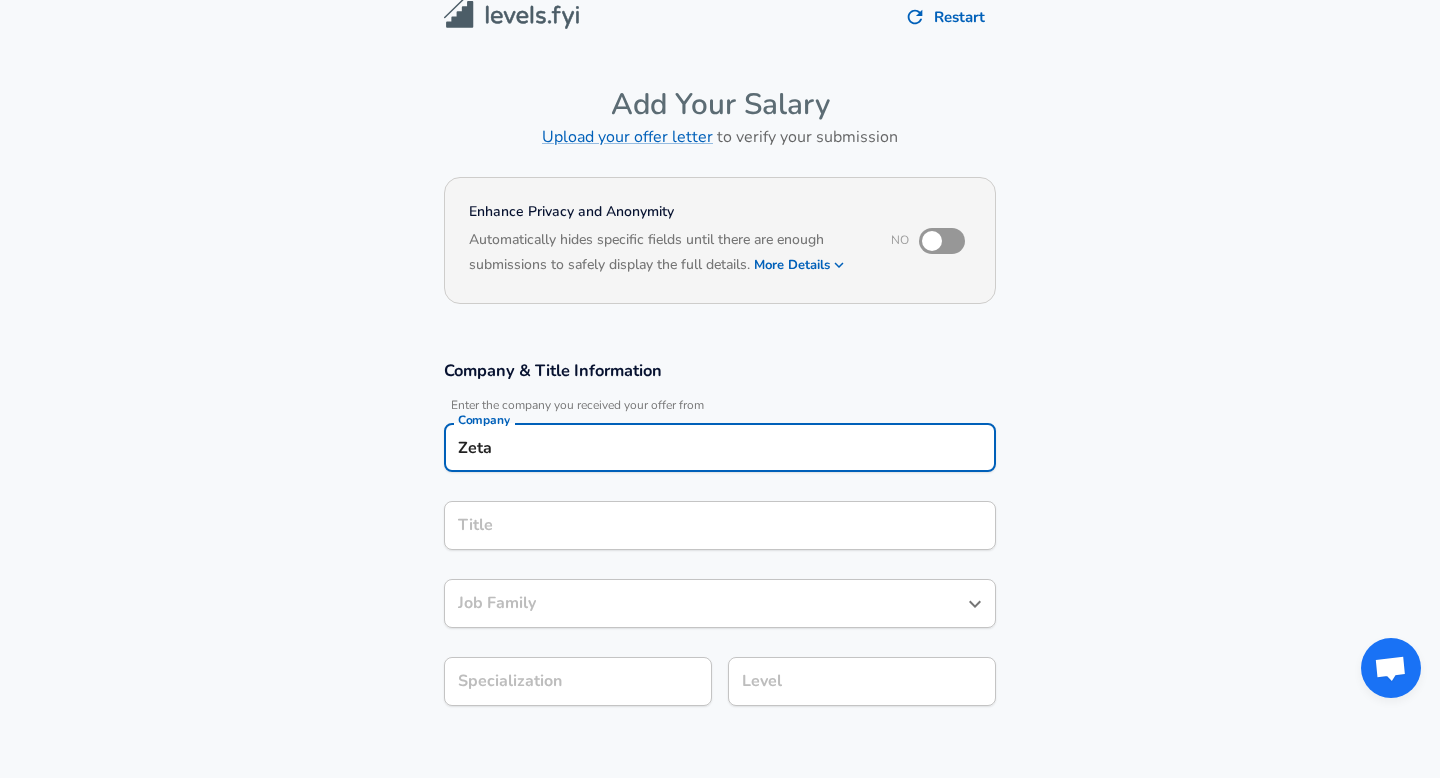 type on "Zeta" 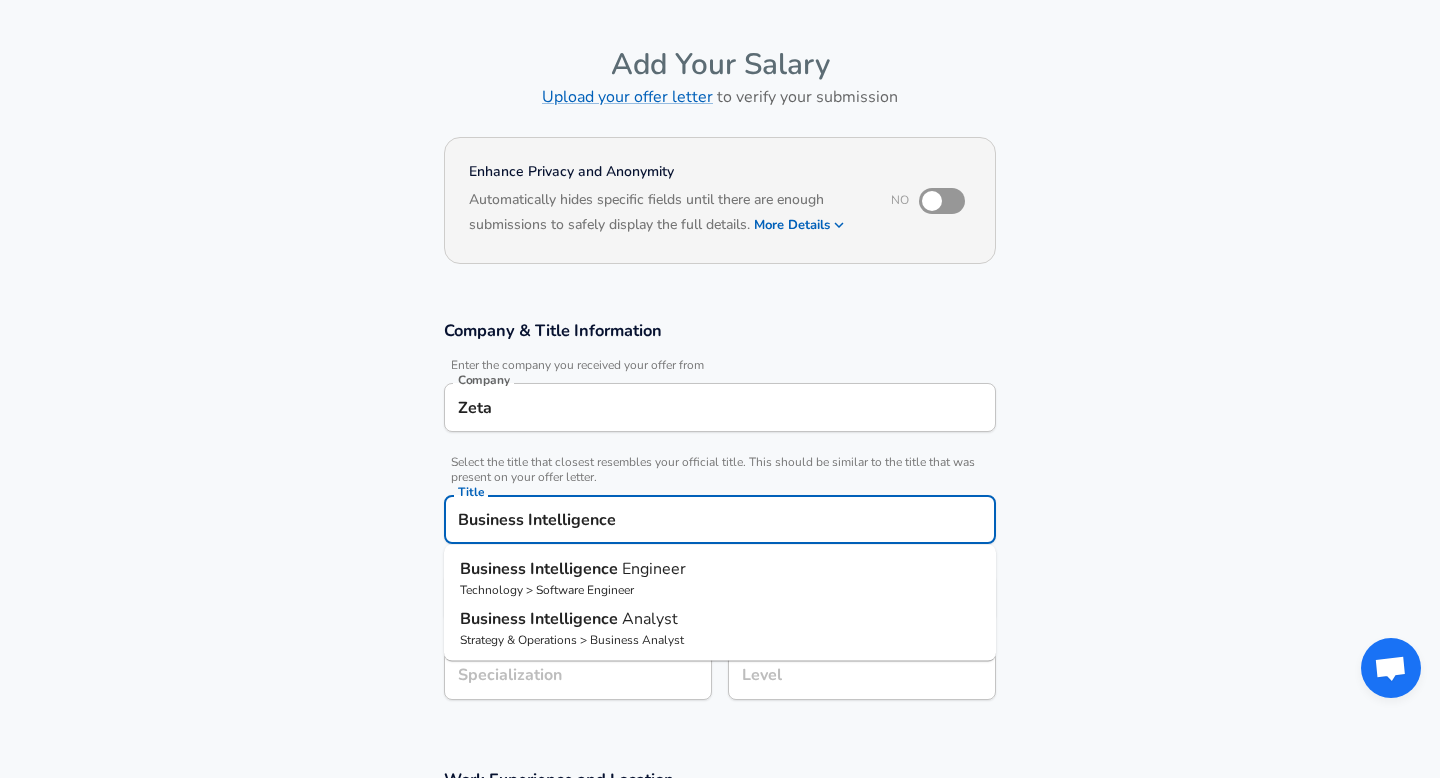 click on "Technology > Software Engineer" at bounding box center (720, 590) 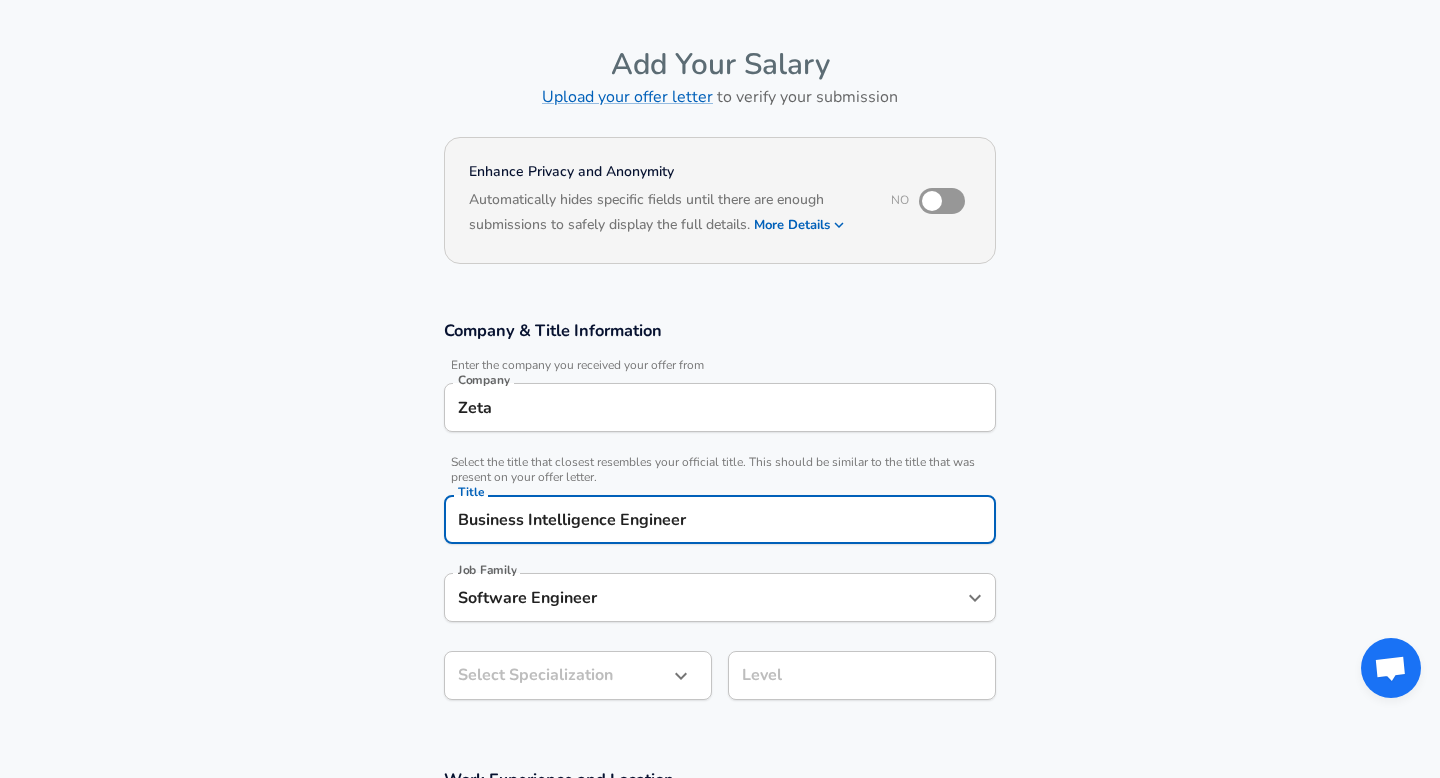 scroll, scrollTop: 0, scrollLeft: 0, axis: both 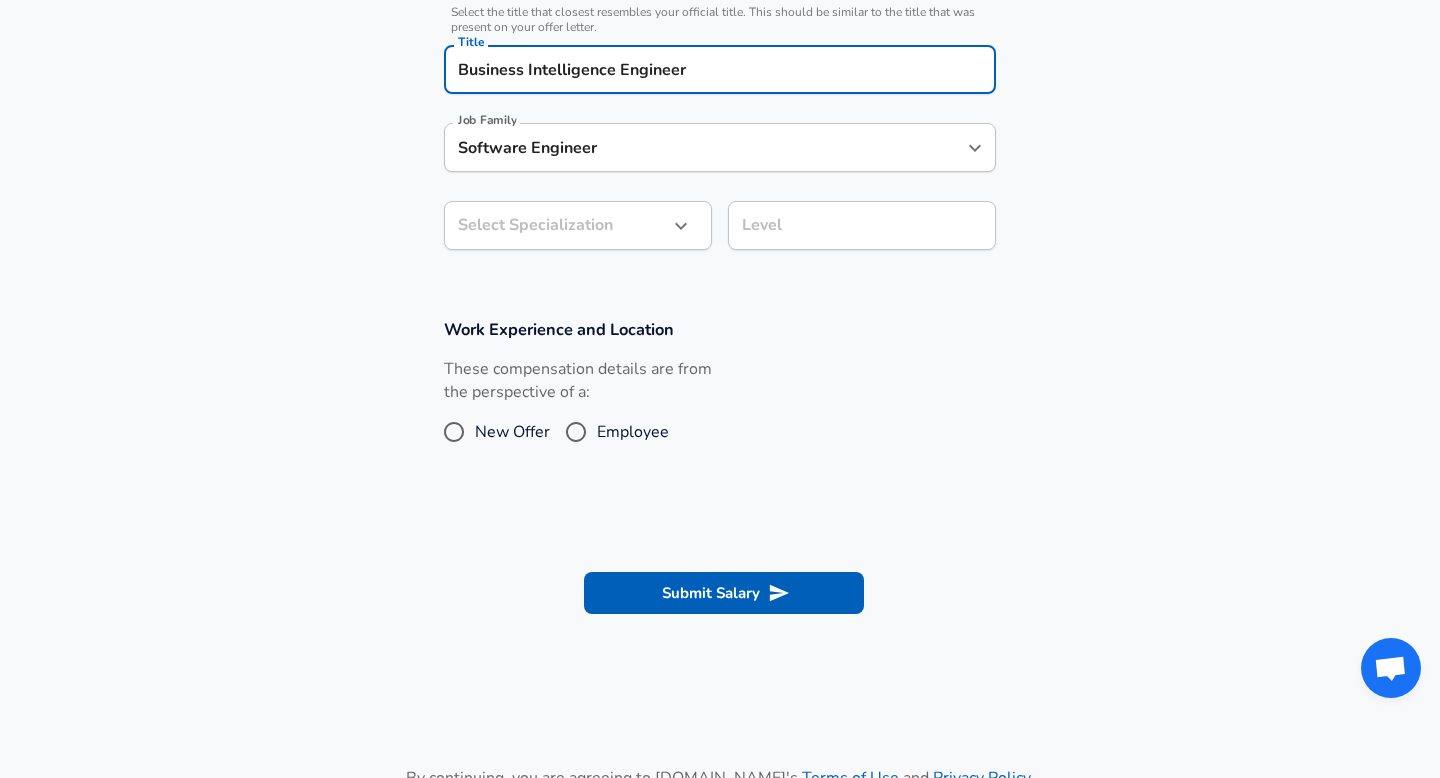 type on "Business Intelligence Engineer" 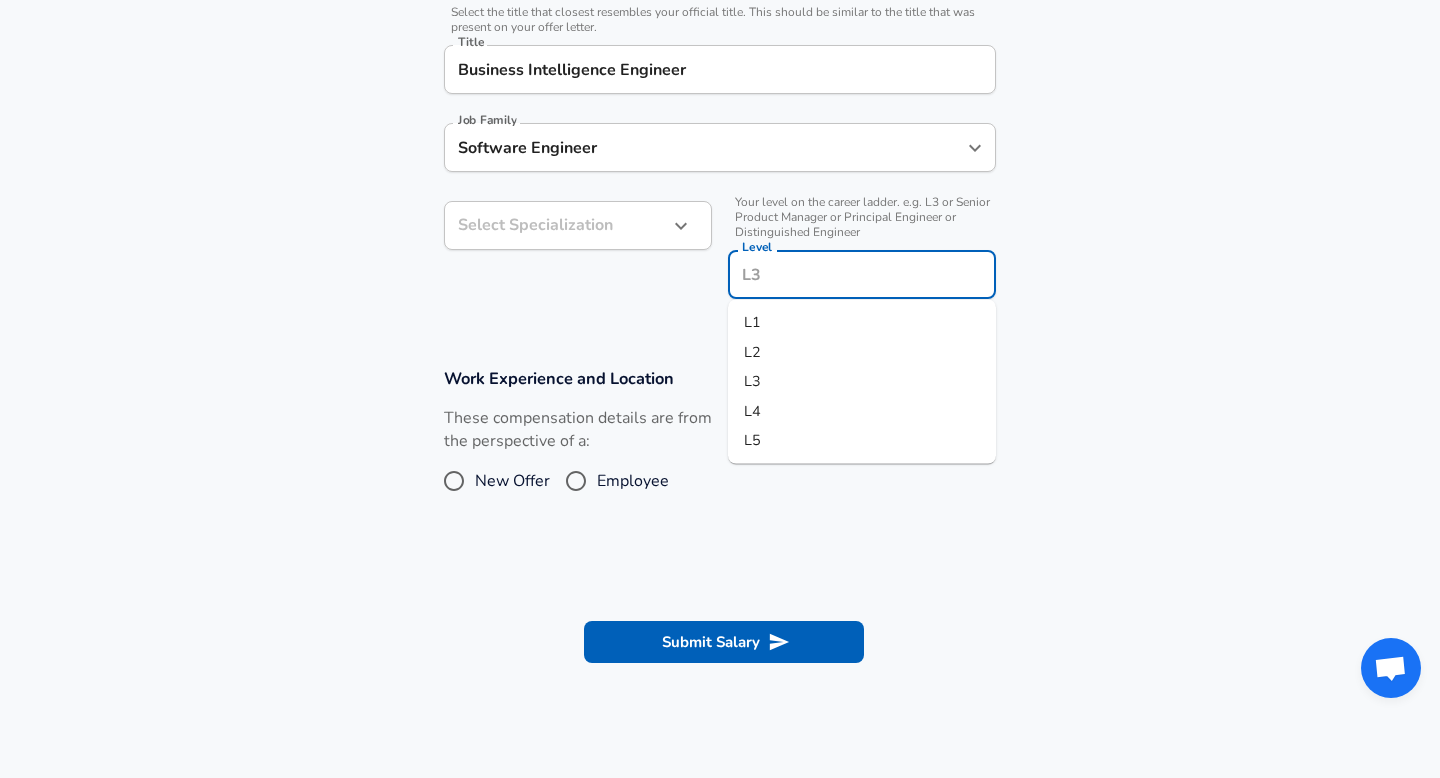 click on "Level" at bounding box center (862, 274) 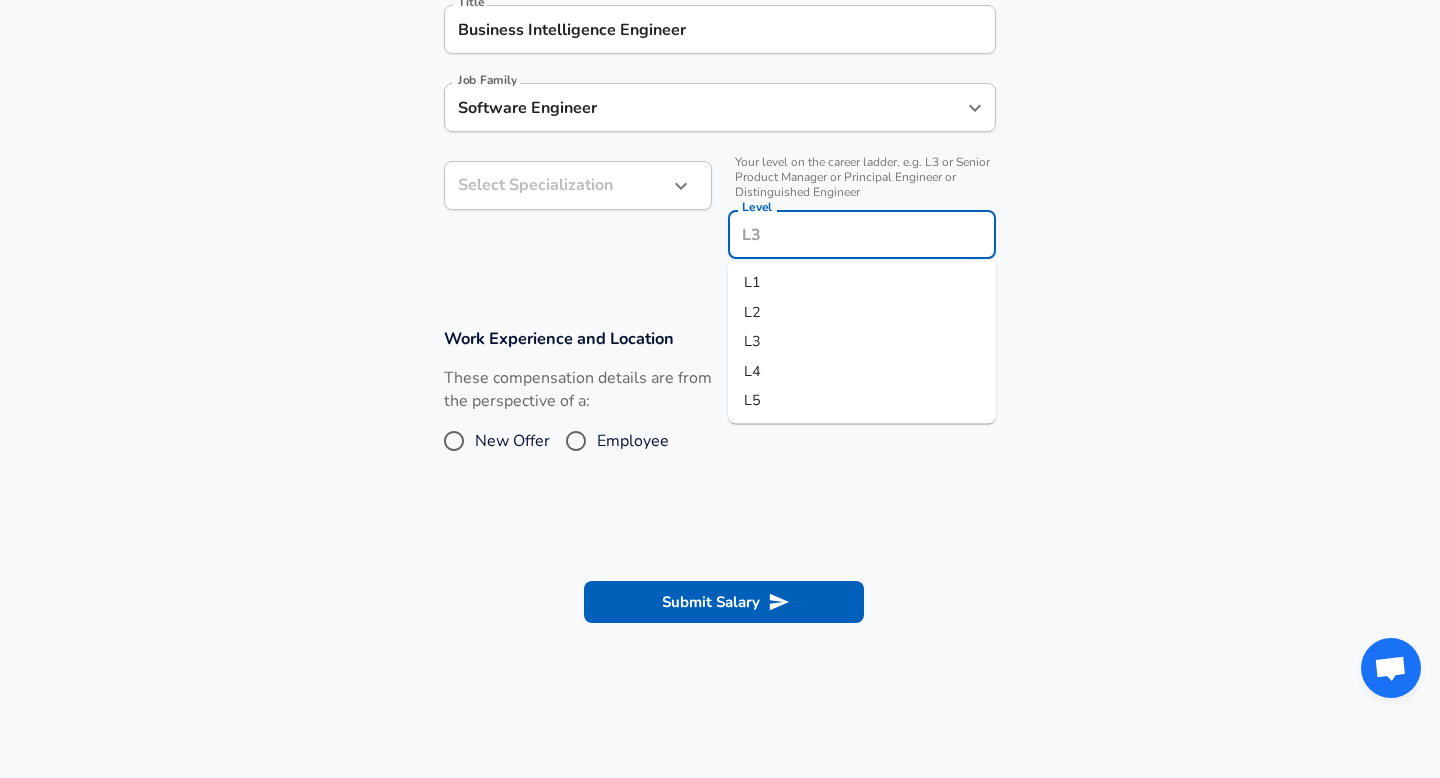 click on "L2" at bounding box center [862, 312] 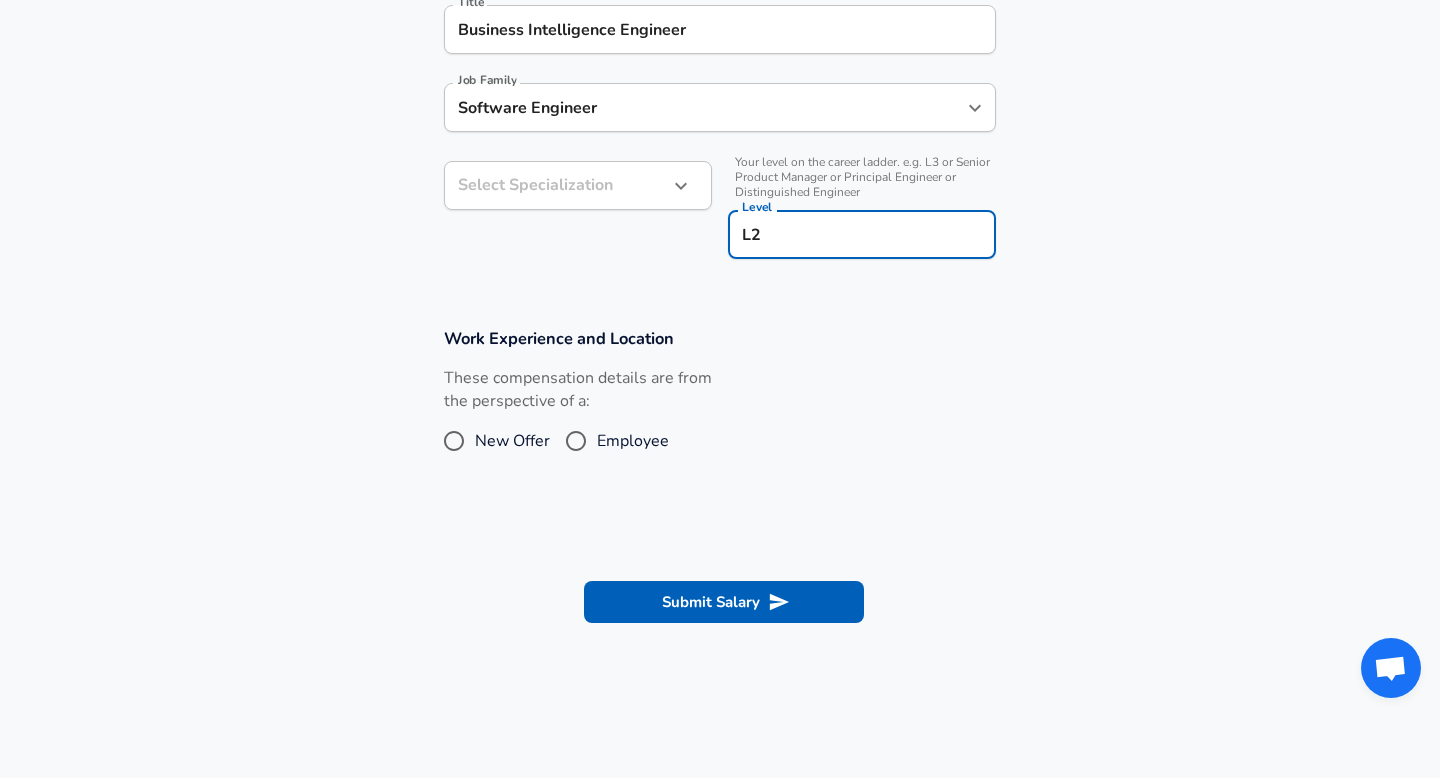 click on "Employee" at bounding box center (633, 441) 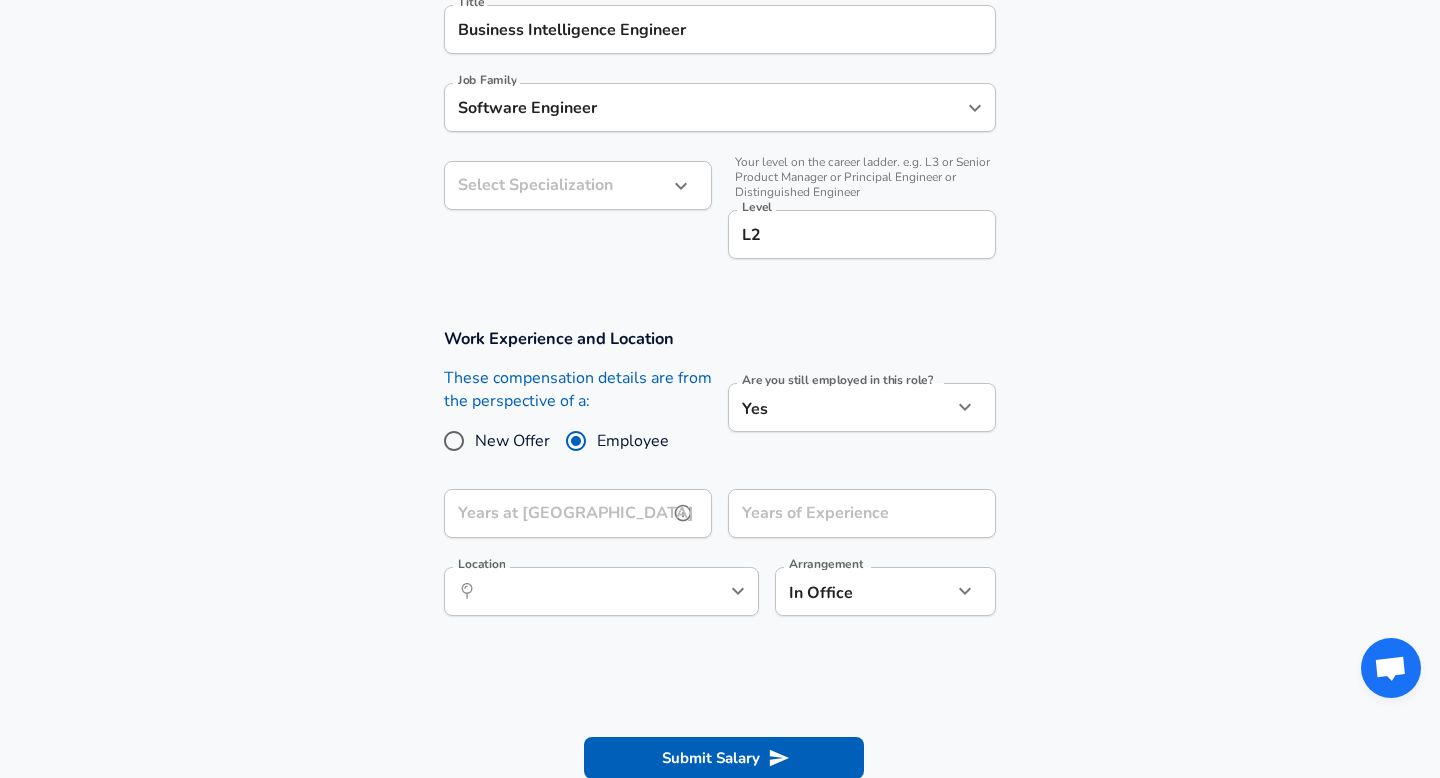 click on "Years at [GEOGRAPHIC_DATA]" at bounding box center [556, 513] 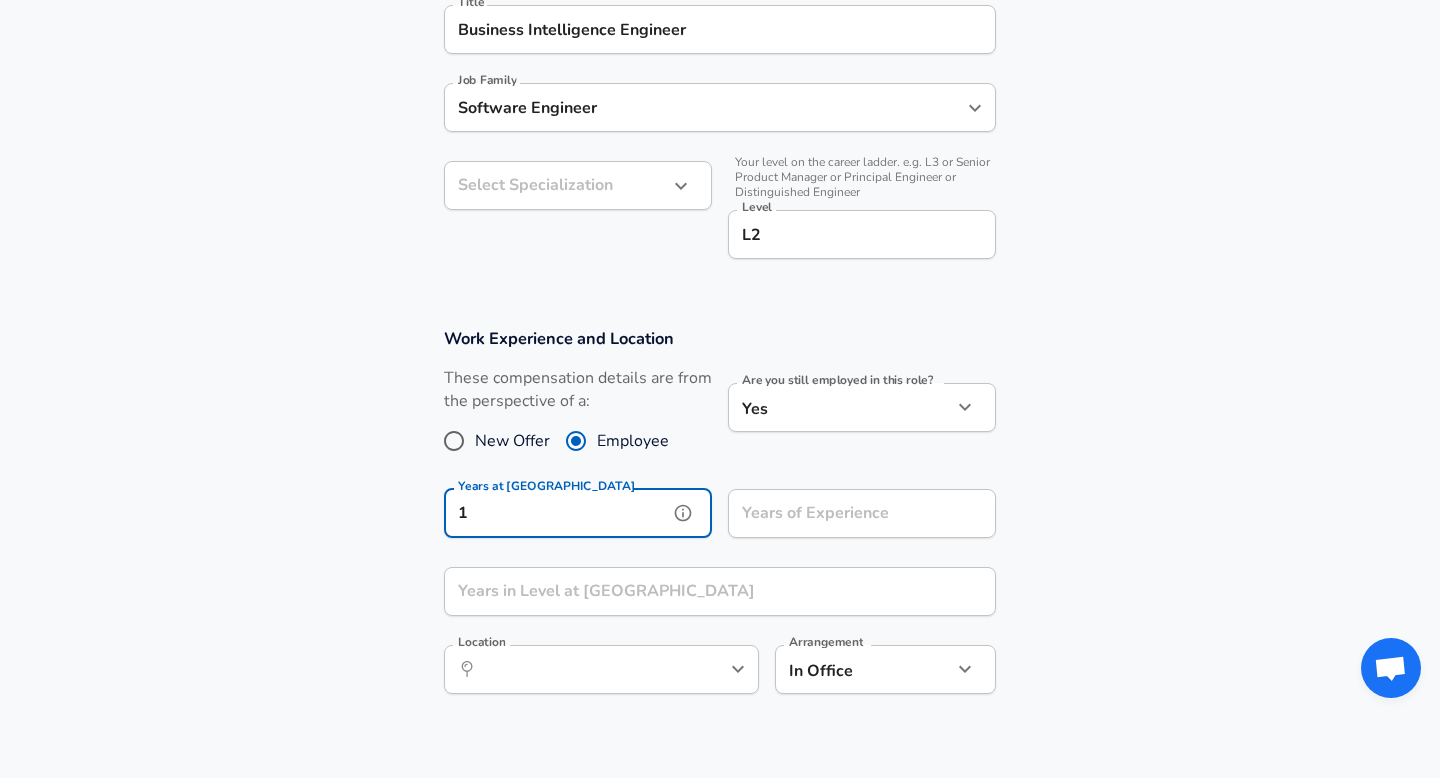 type on "1" 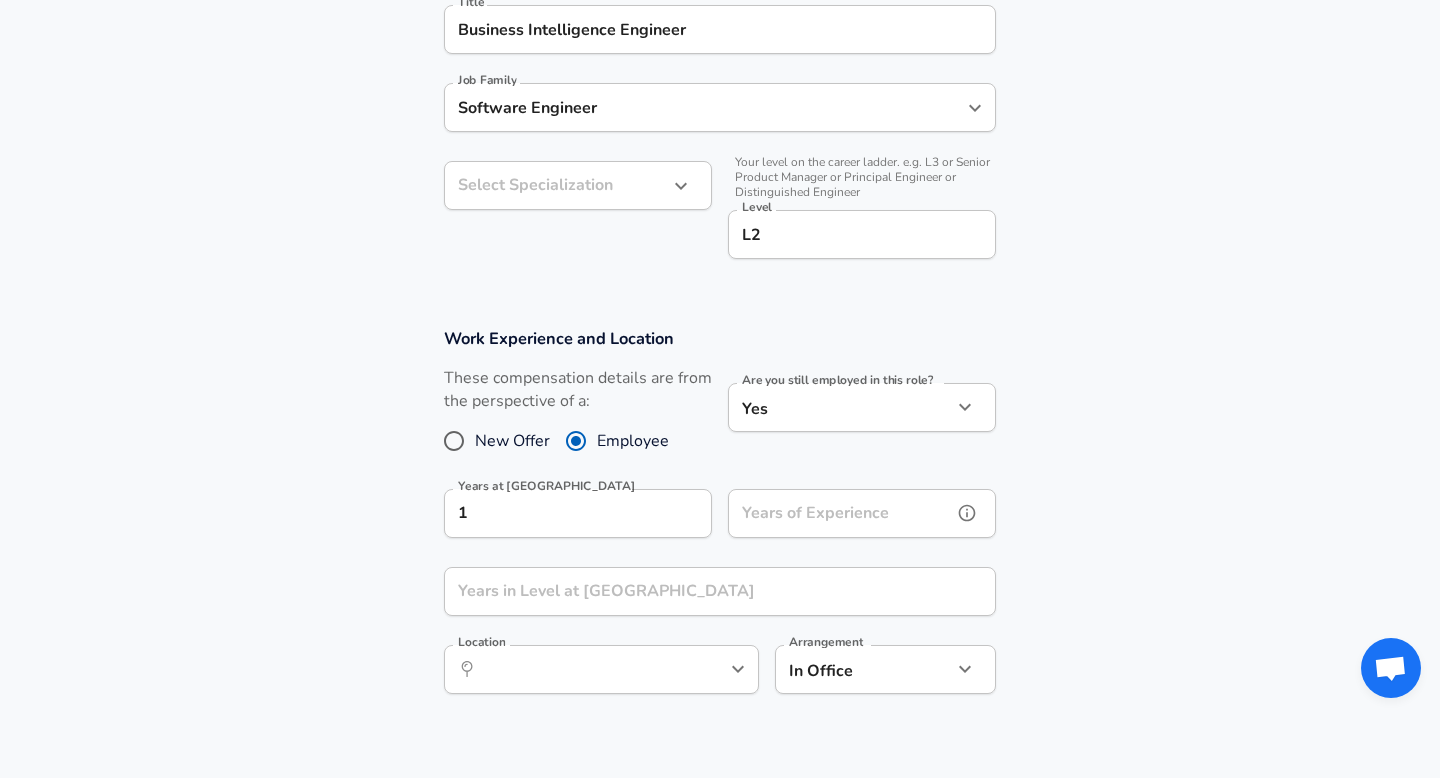 click on "Years of Experience" at bounding box center (840, 513) 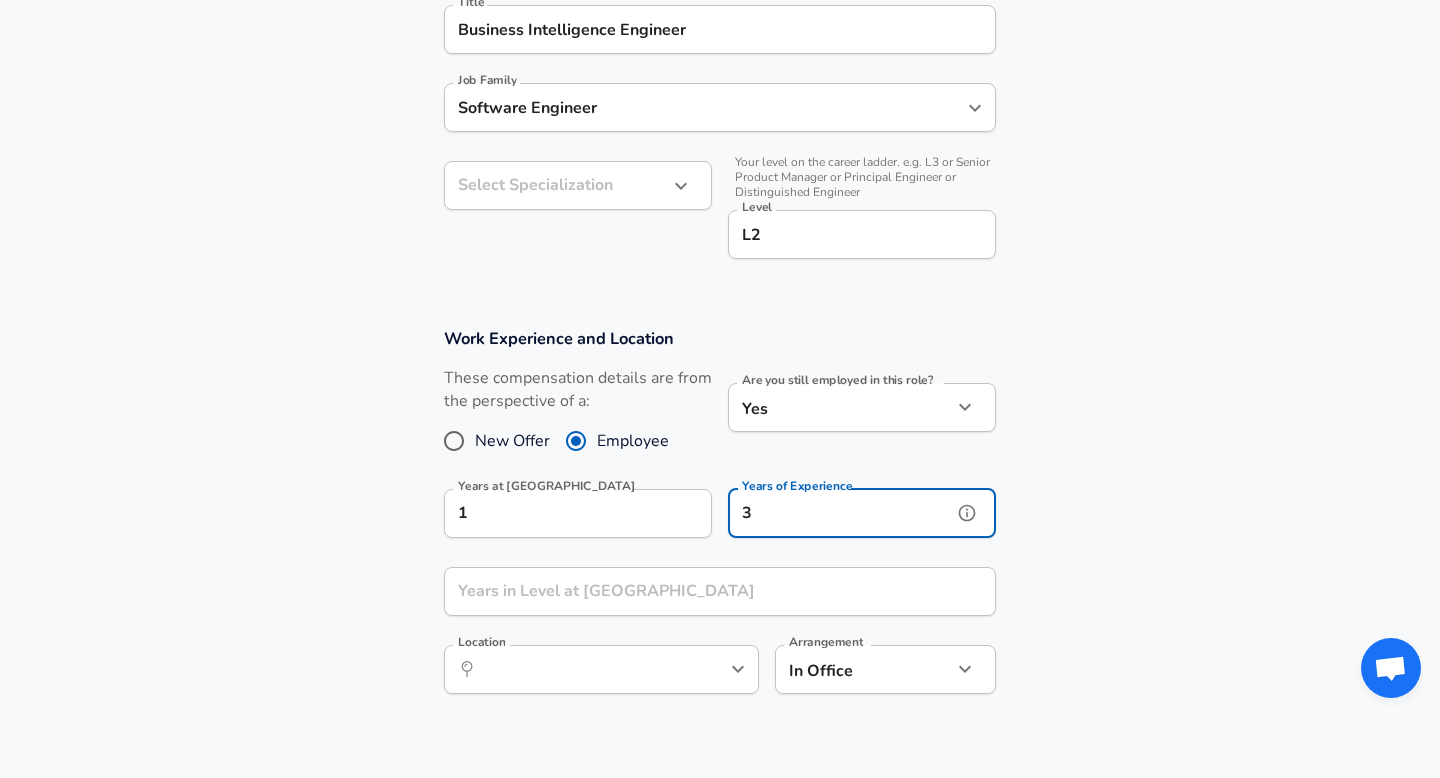 type on "3" 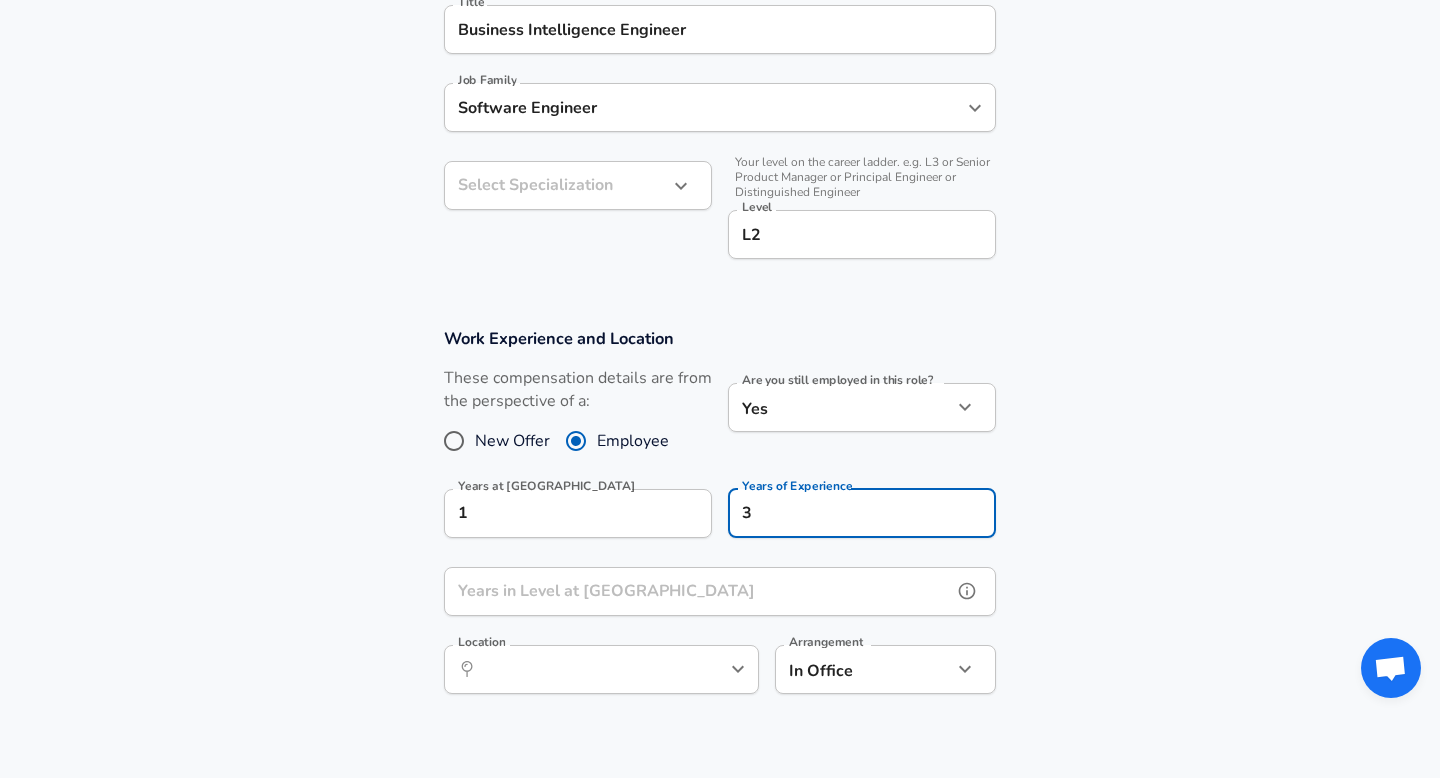 click on "Years in Level at [GEOGRAPHIC_DATA]" at bounding box center (698, 591) 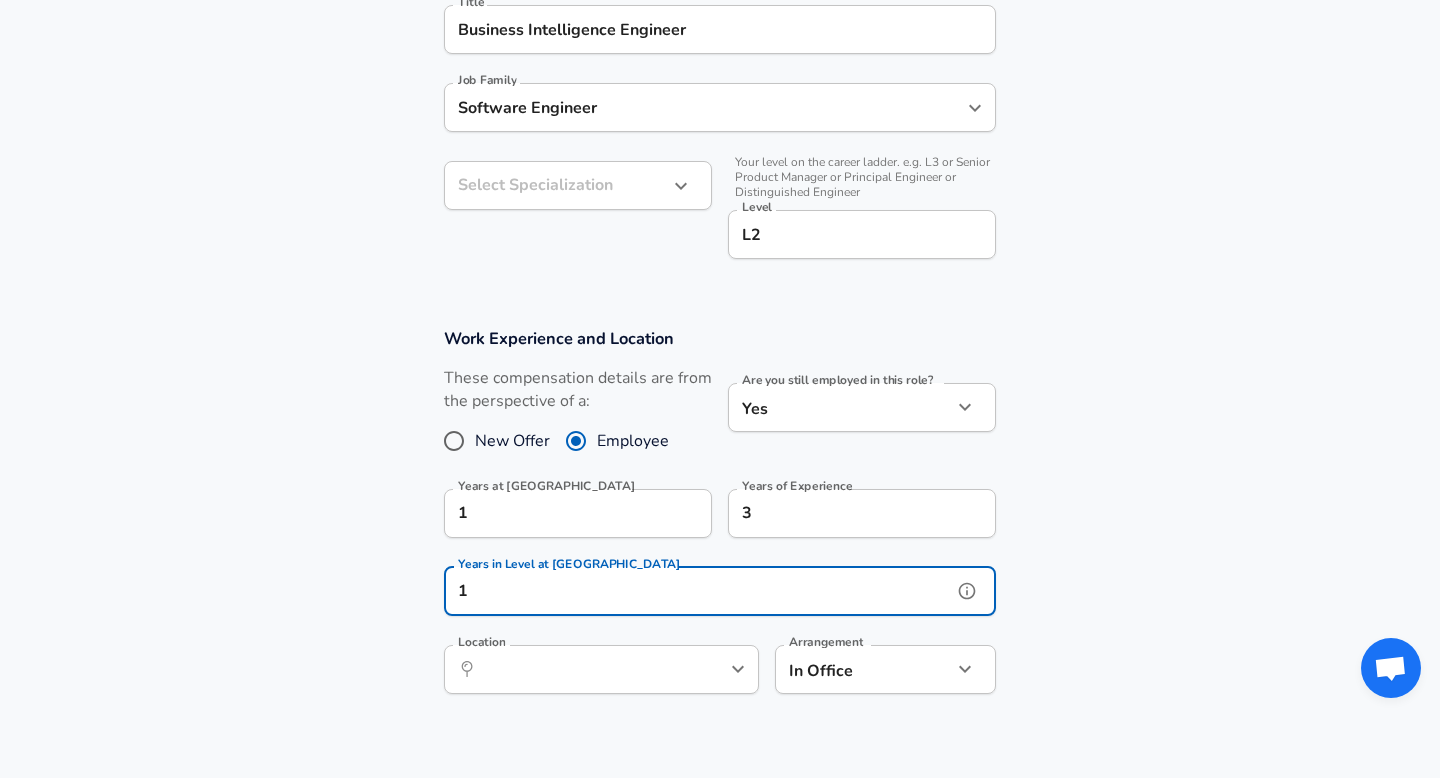 scroll, scrollTop: 0, scrollLeft: 0, axis: both 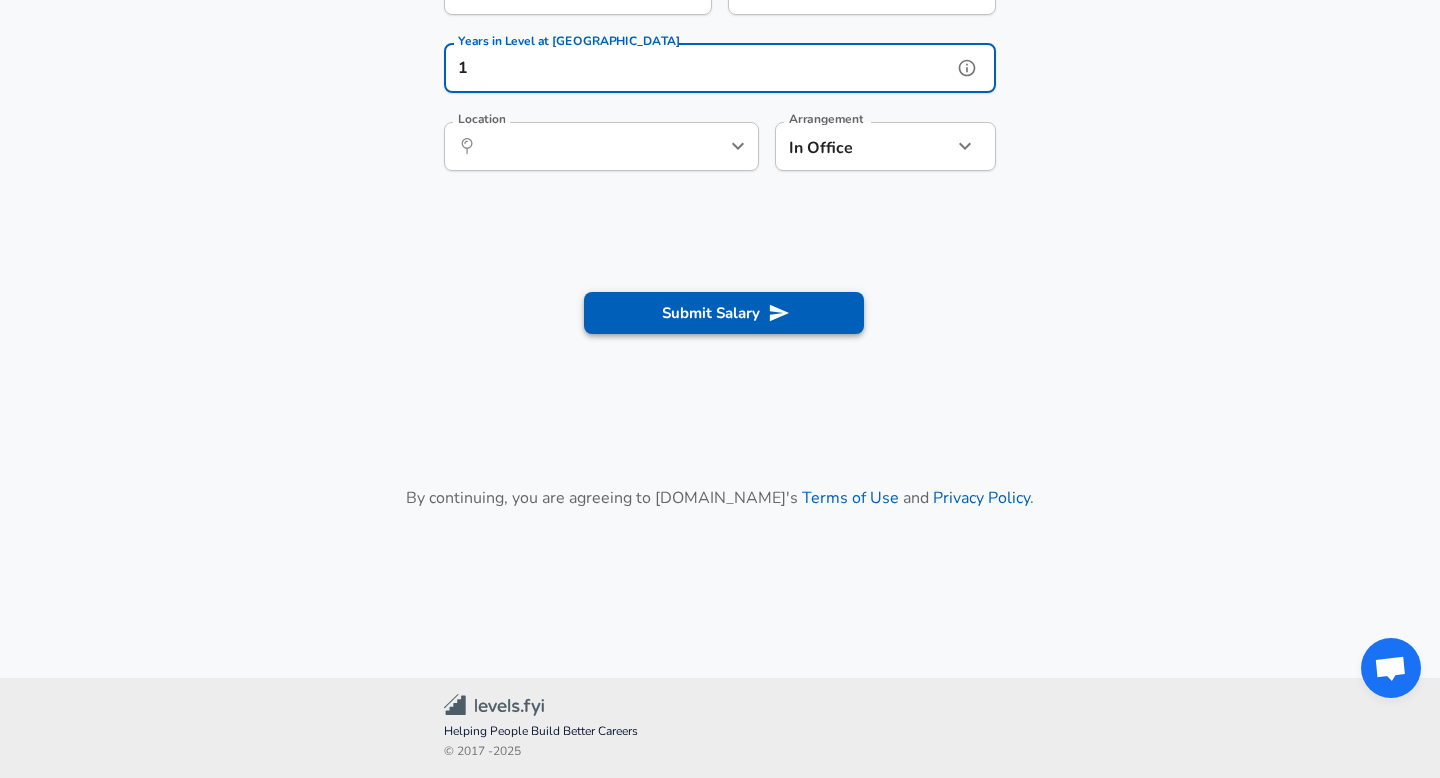 type on "1" 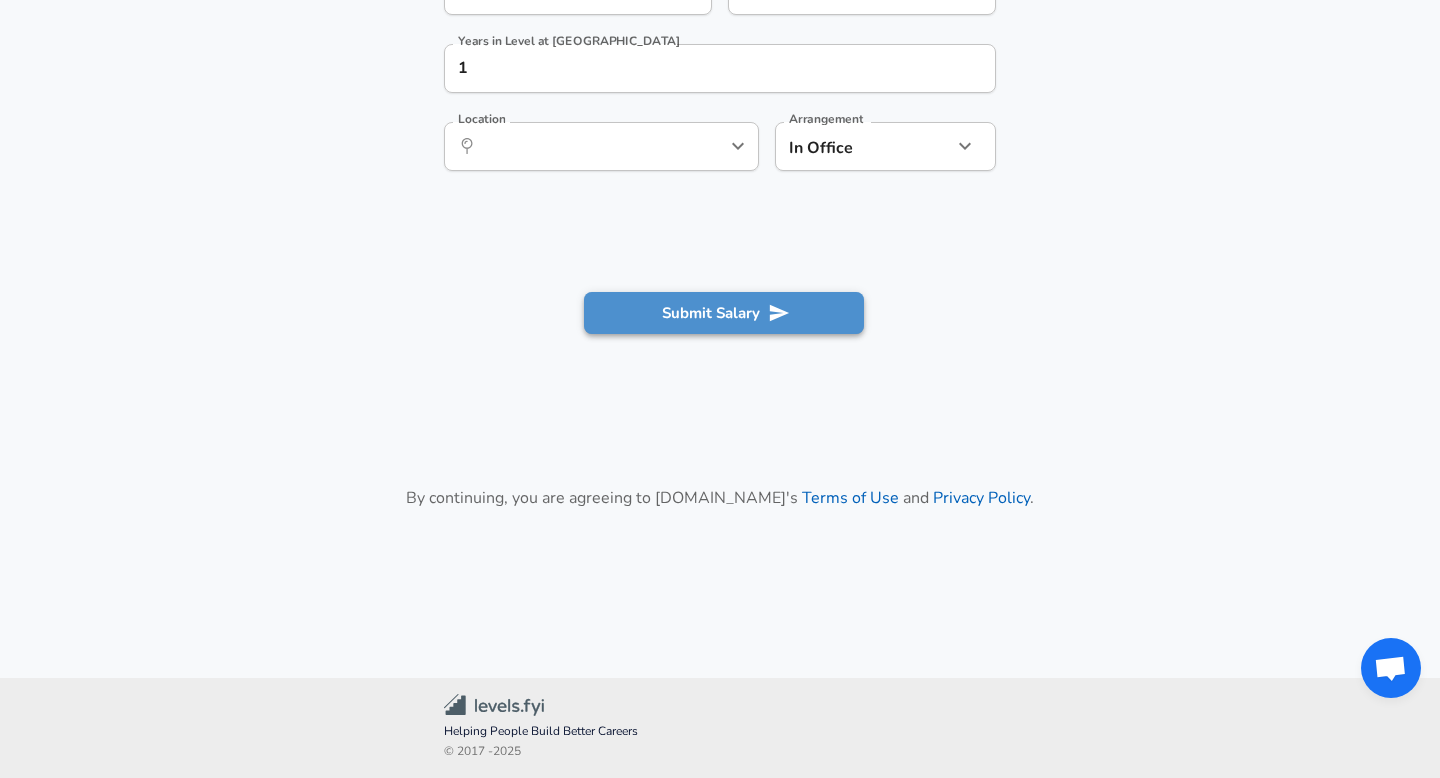 click on "Submit Salary" at bounding box center [724, 313] 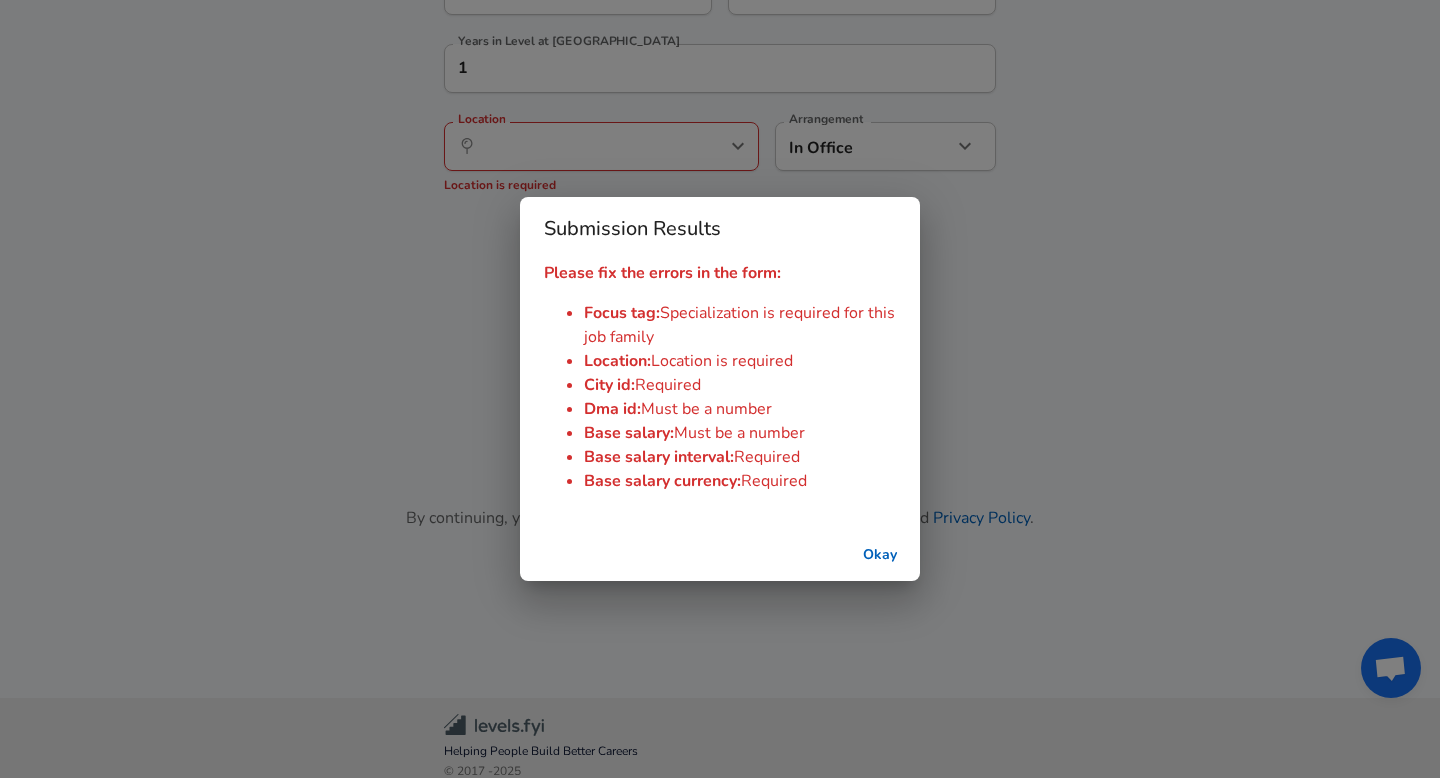 click on "Submission Results Please fix the errors in the form: Focus  tag :  Specialization is required for this job family Location :  Location is required City  id :  Required Dma  id :  Must be a number Base  salary :  Must be a number Base  salary  interval :  Required Base  salary  currency :  Required Okay" at bounding box center (720, 389) 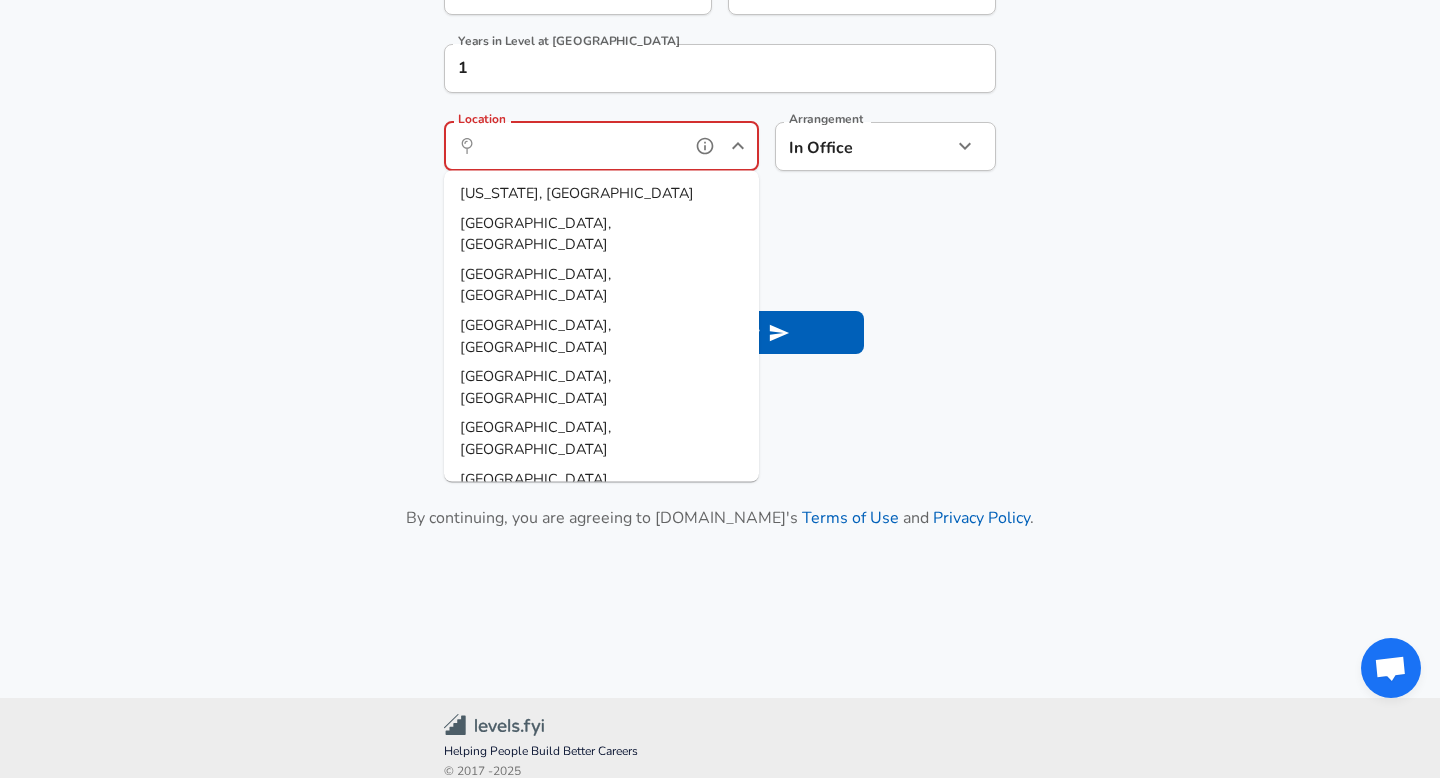 click on "Location" at bounding box center (579, 146) 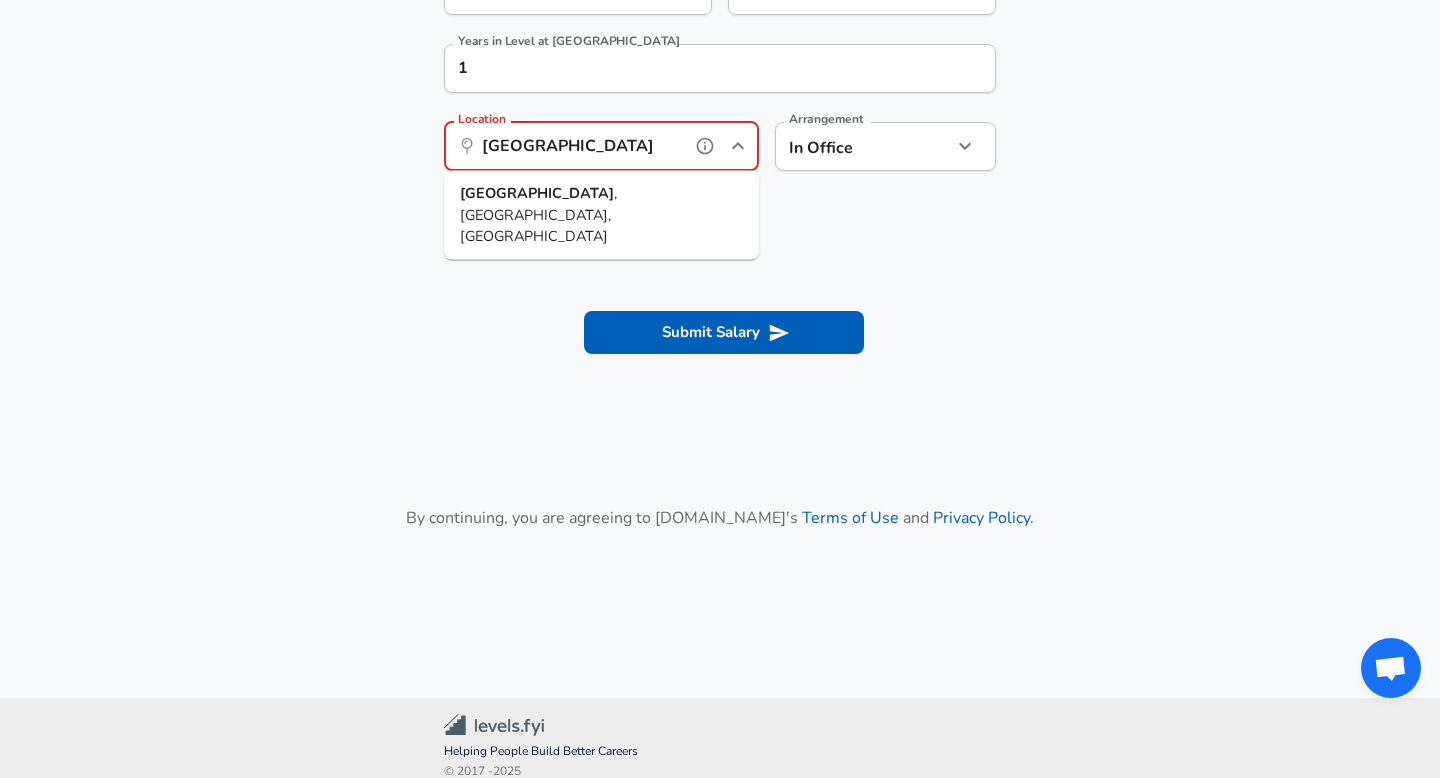 click on ", [GEOGRAPHIC_DATA], [GEOGRAPHIC_DATA]" at bounding box center [538, 214] 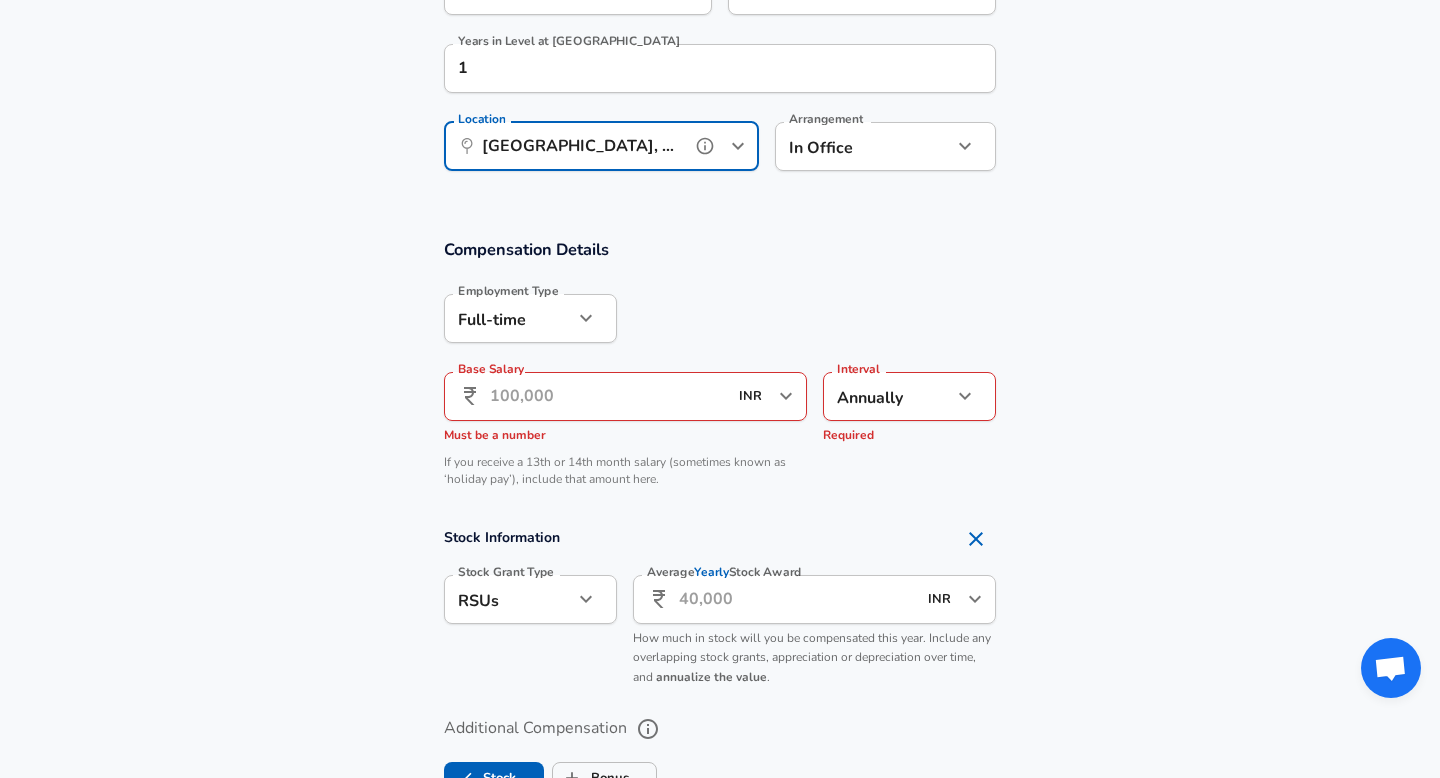 type on "[GEOGRAPHIC_DATA], [GEOGRAPHIC_DATA], [GEOGRAPHIC_DATA]" 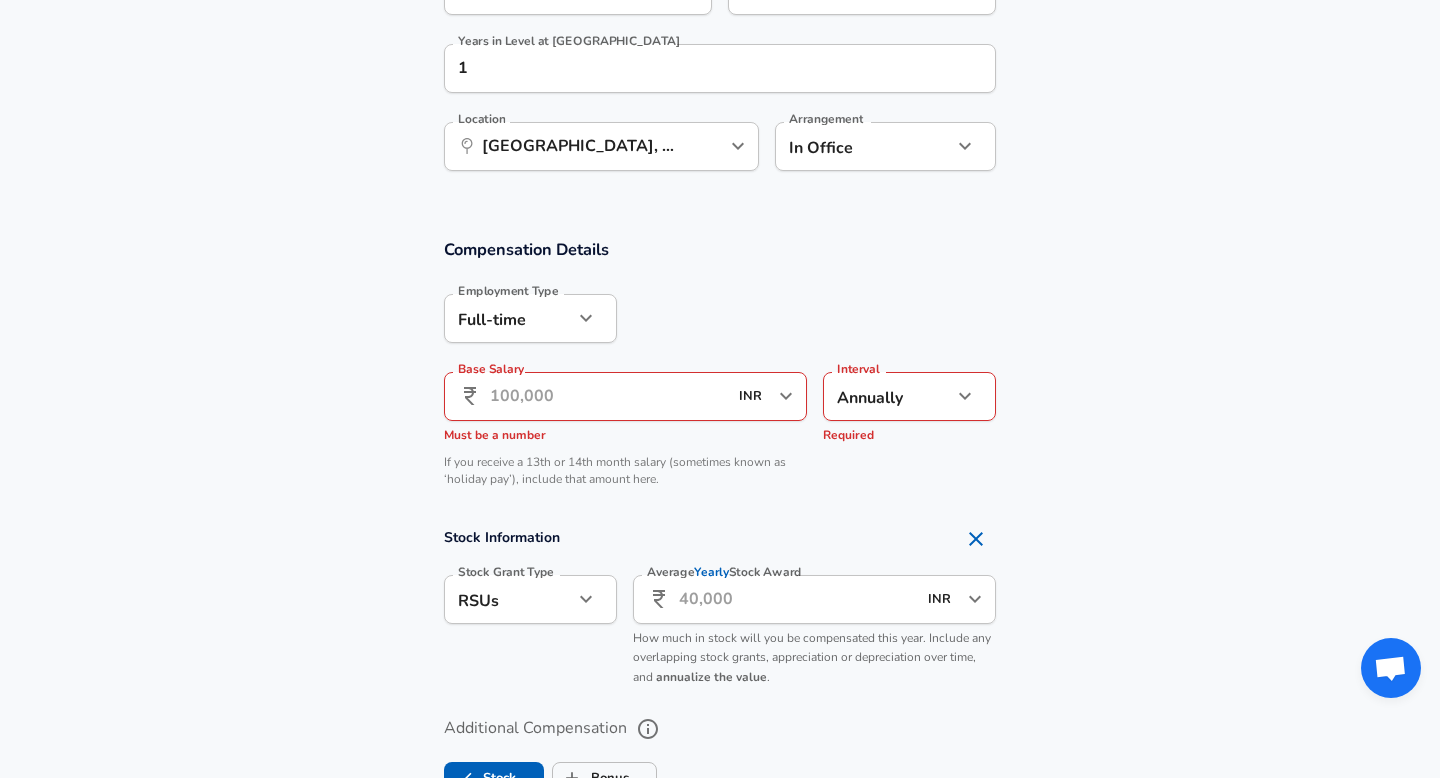 click on "Base Salary" at bounding box center (608, 396) 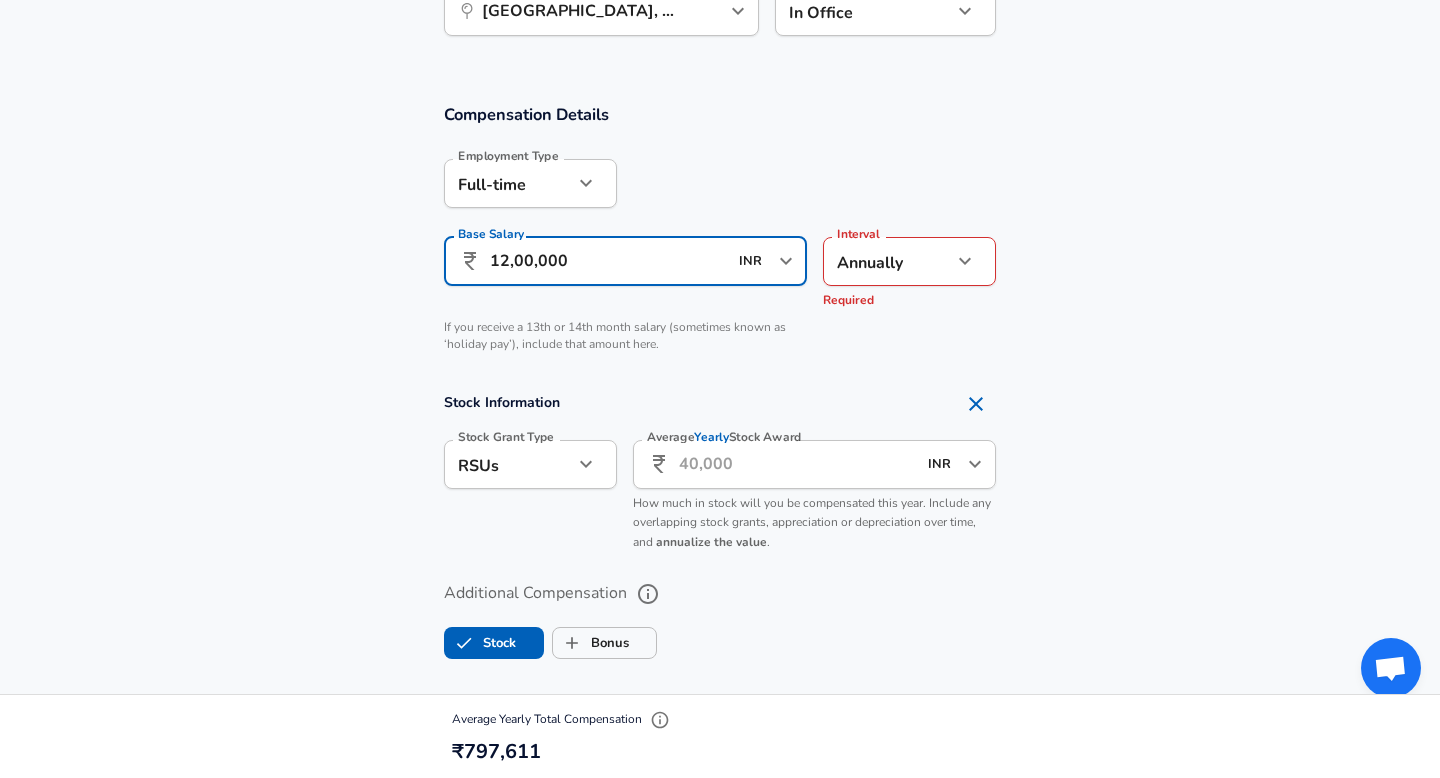 scroll, scrollTop: 1294, scrollLeft: 0, axis: vertical 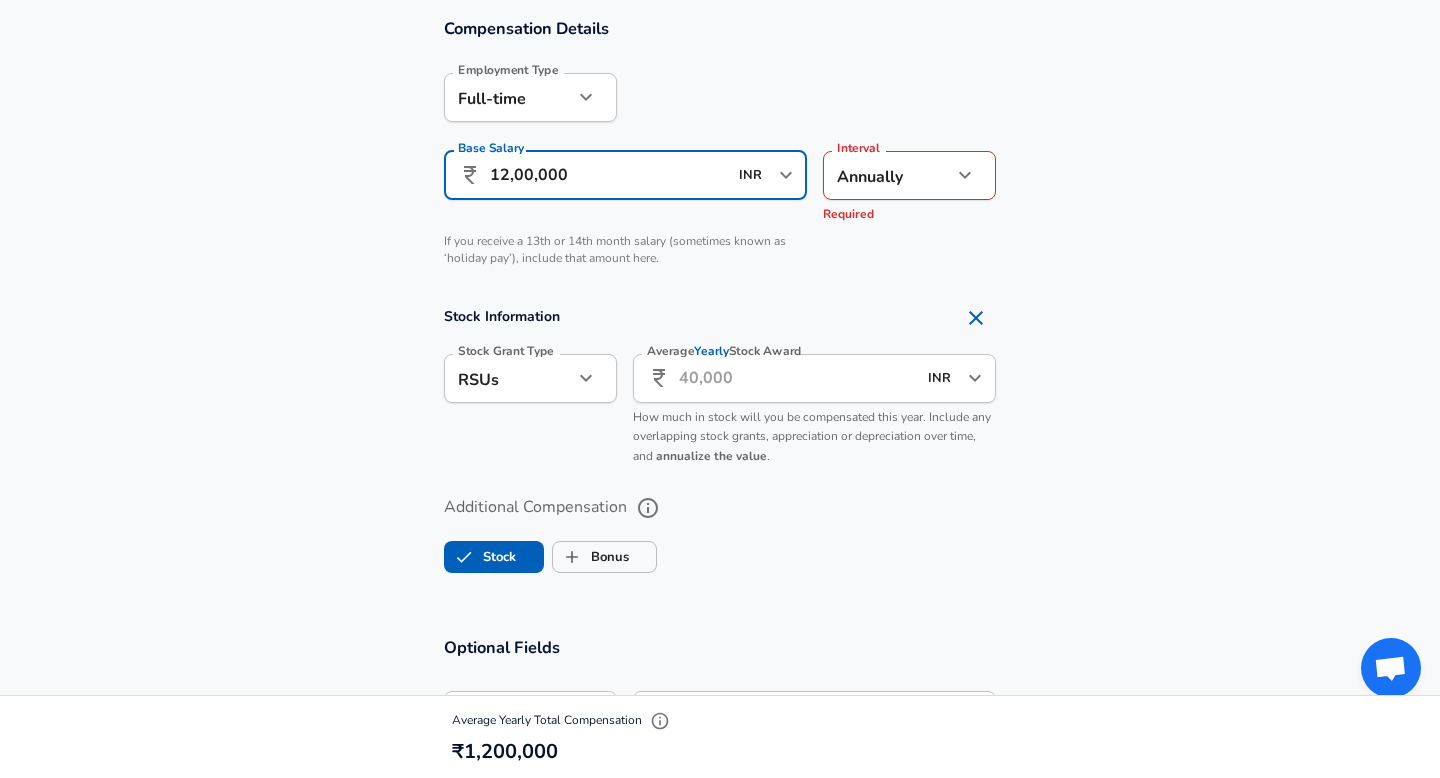 type on "12,00,000" 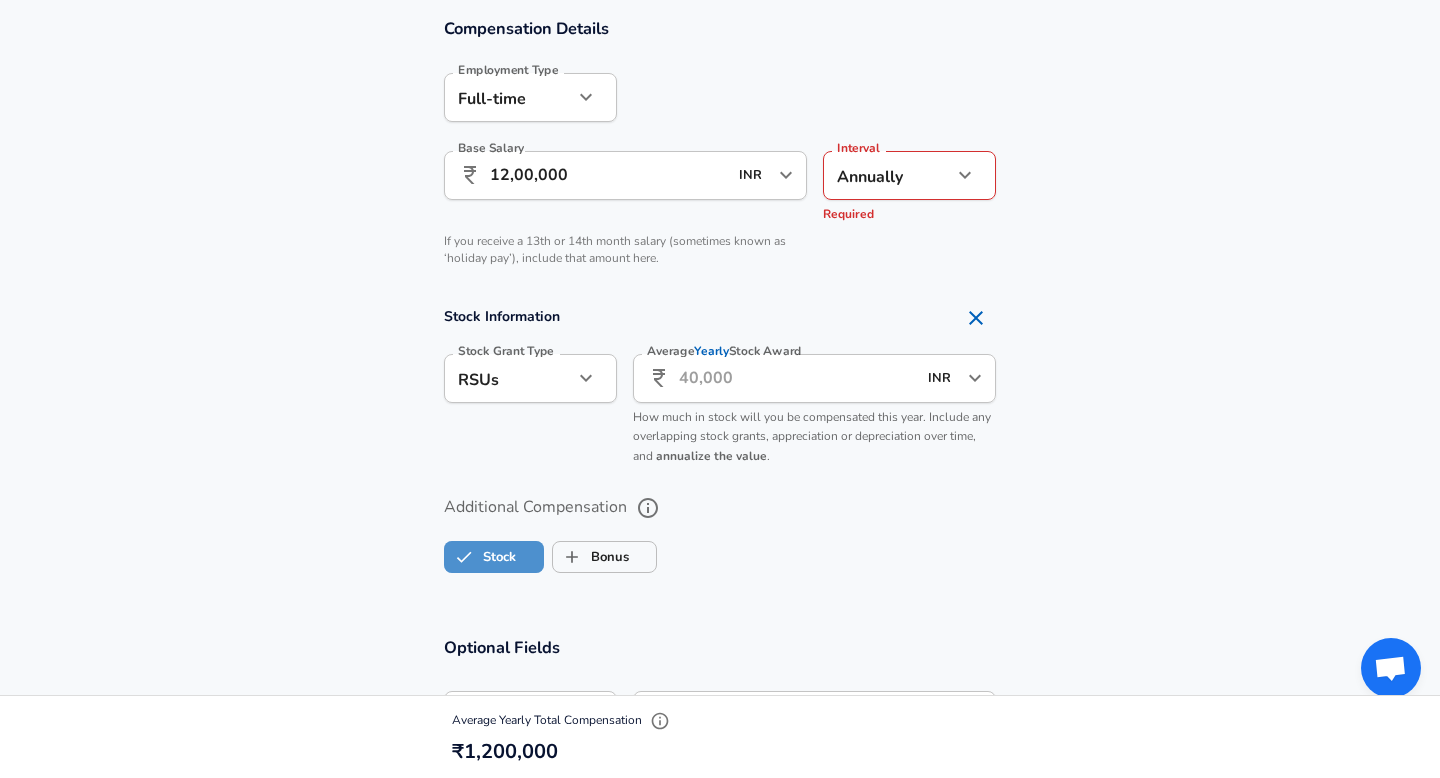 click on "Stock" at bounding box center [480, 557] 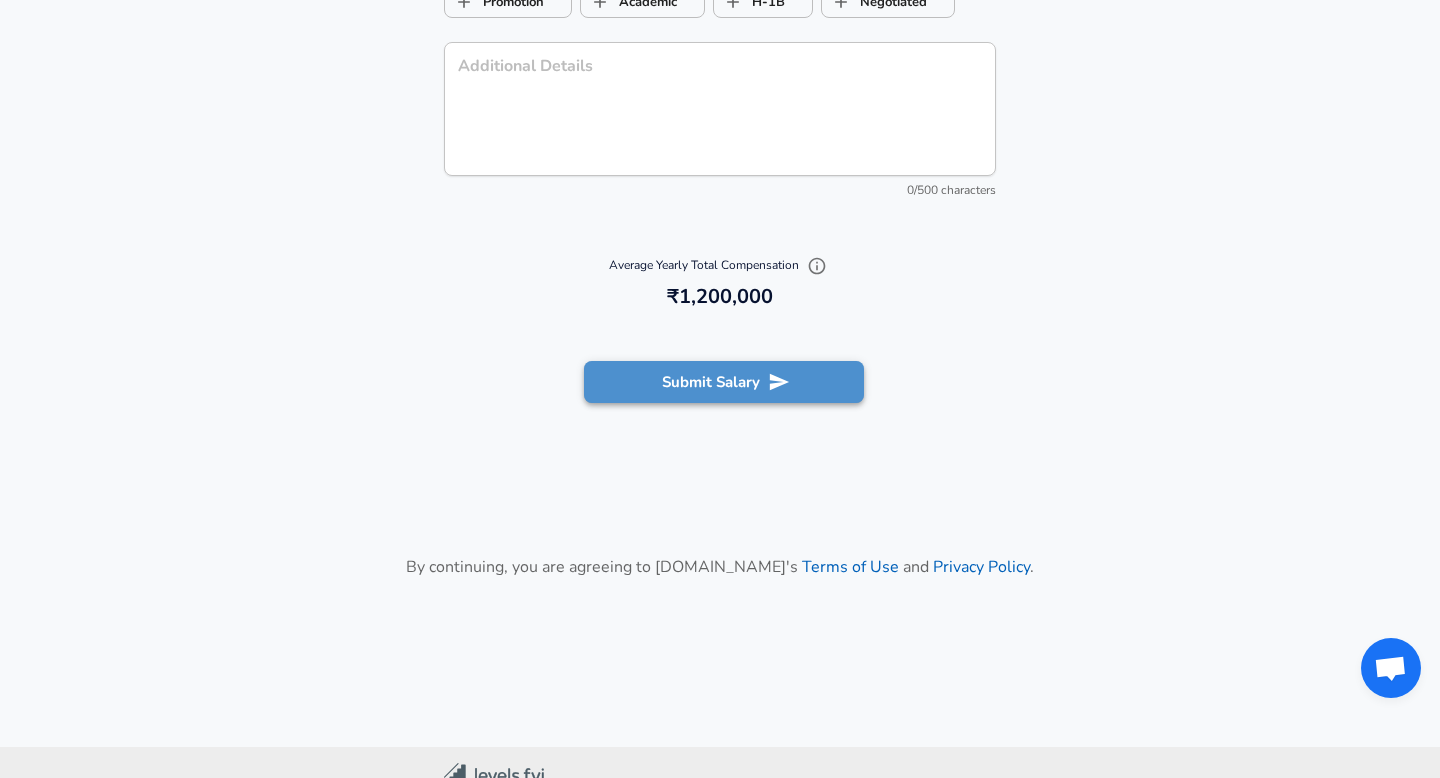 click 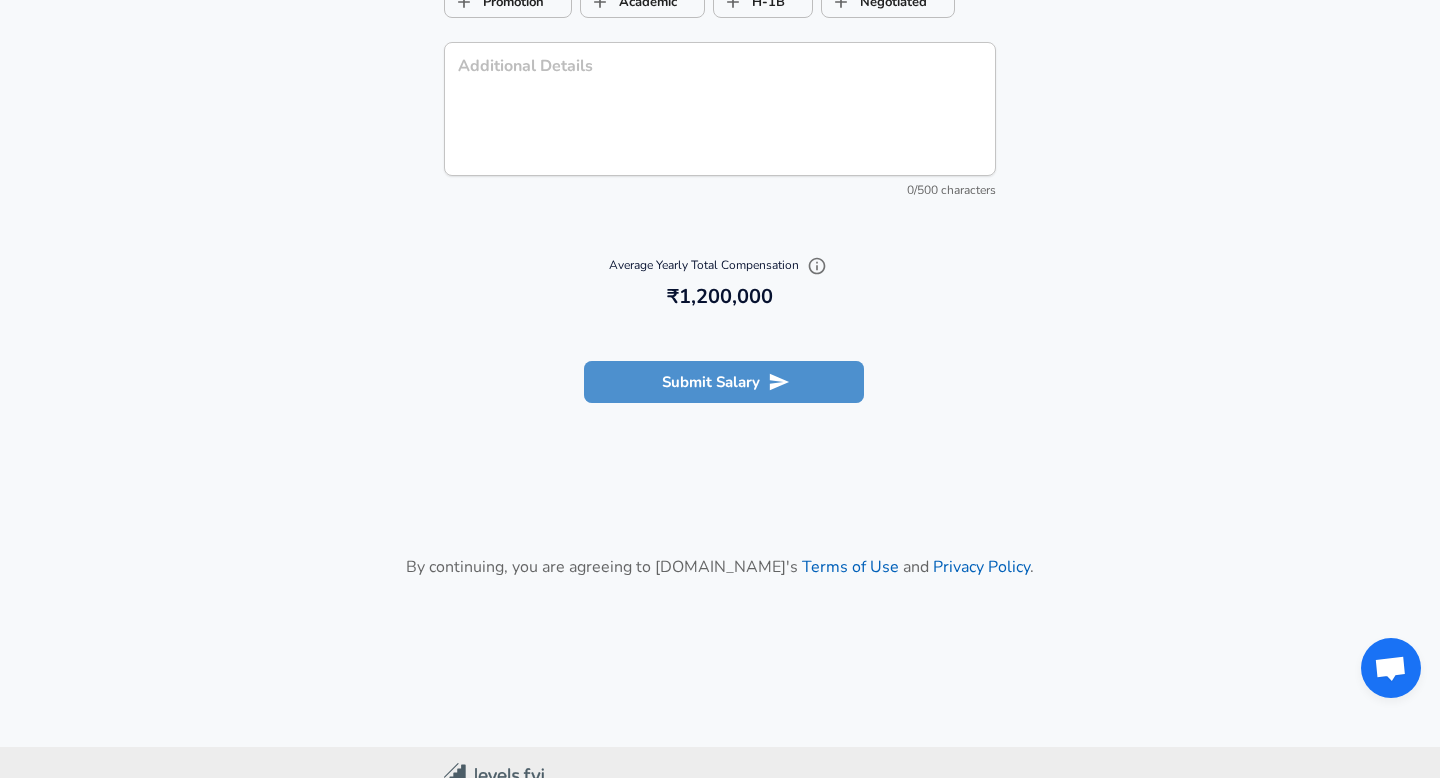 scroll, scrollTop: 2029, scrollLeft: 0, axis: vertical 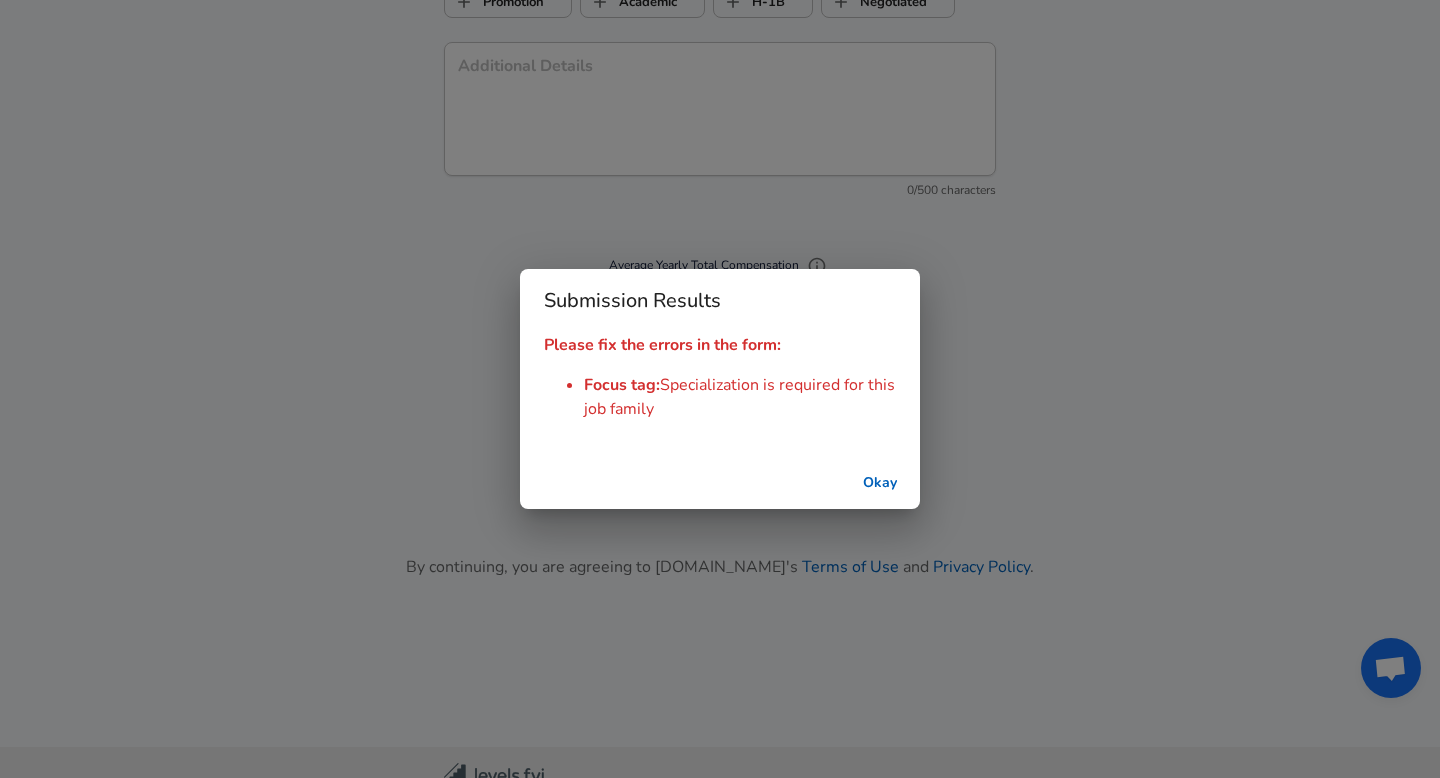 click on "Okay" at bounding box center [880, 483] 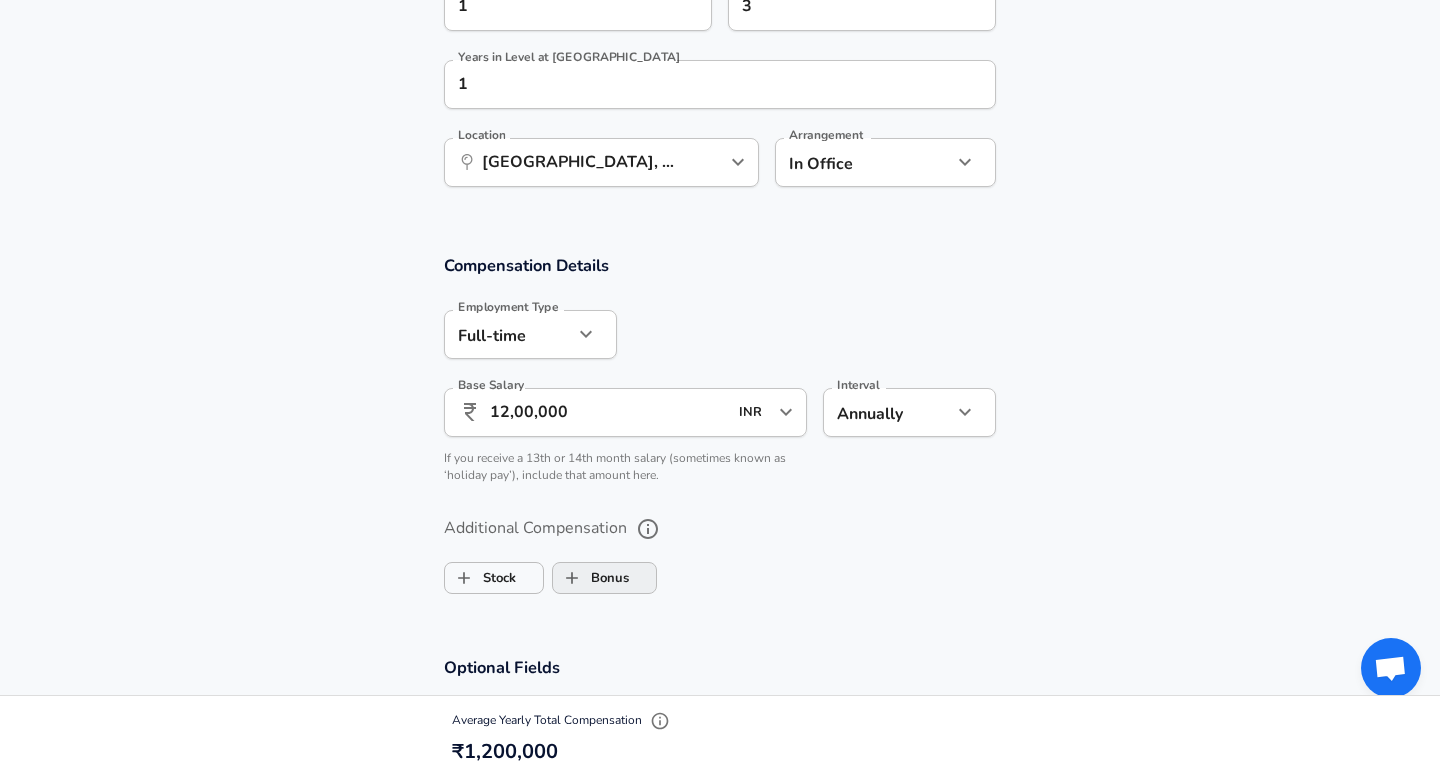 scroll, scrollTop: 1068, scrollLeft: 0, axis: vertical 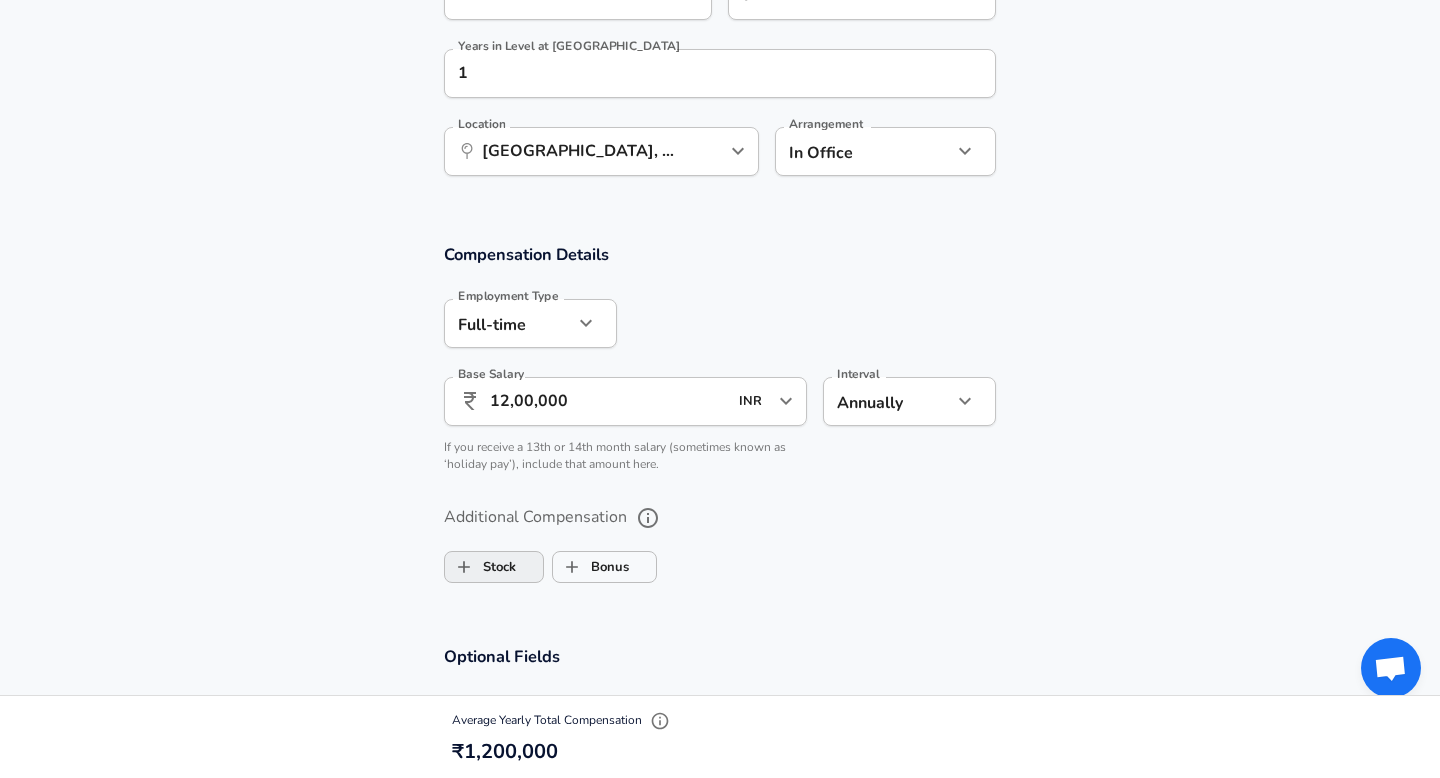 click on "Stock" at bounding box center (464, 567) 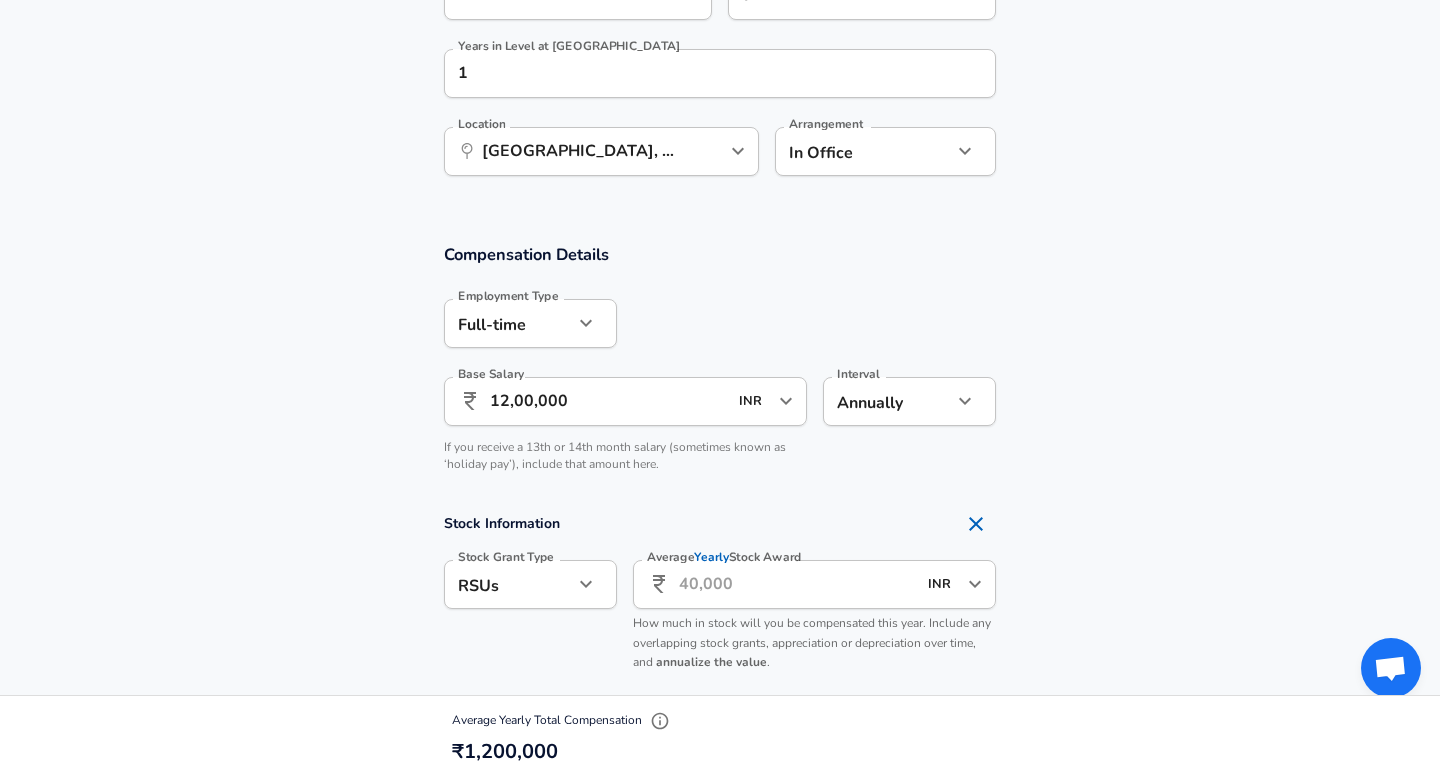 scroll, scrollTop: 1497, scrollLeft: 0, axis: vertical 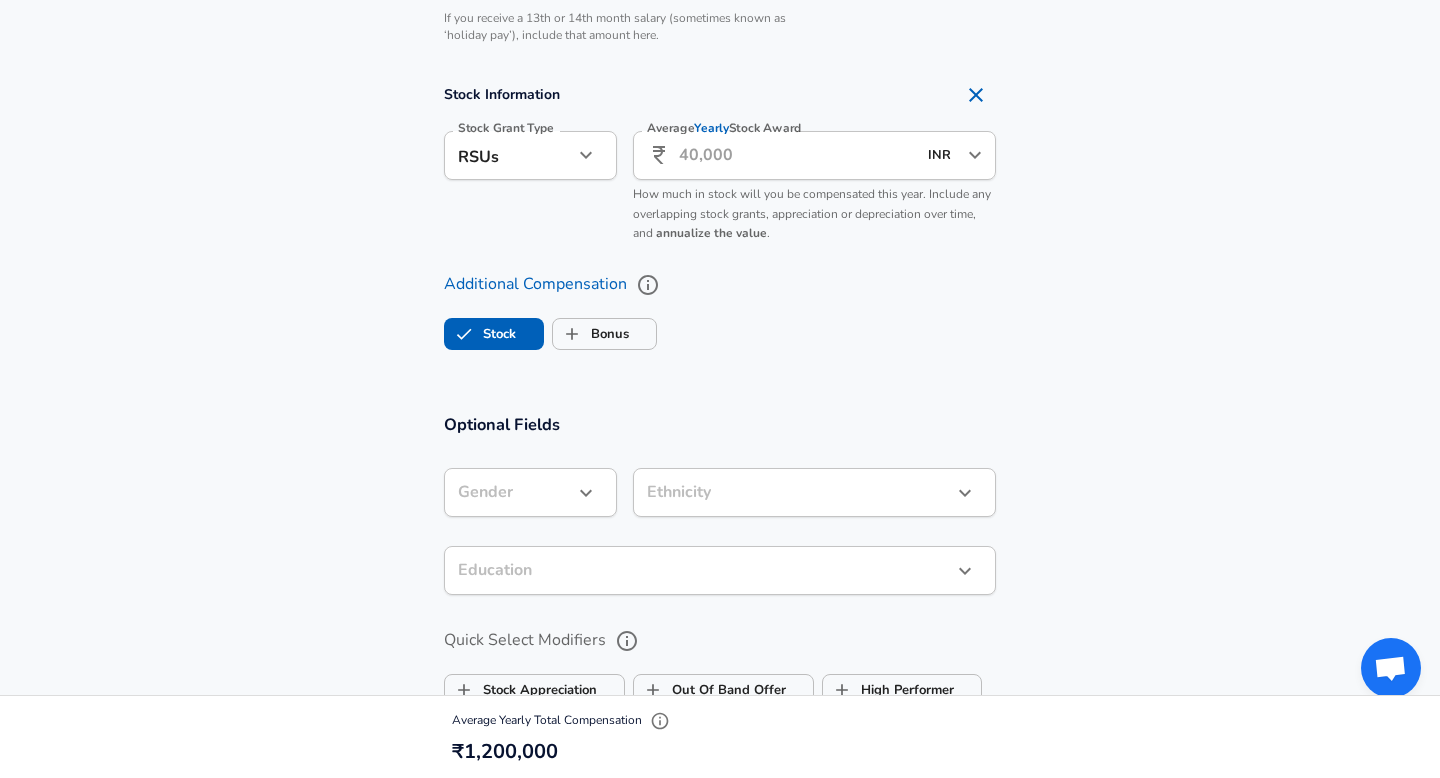 click on "Stock" at bounding box center (480, 334) 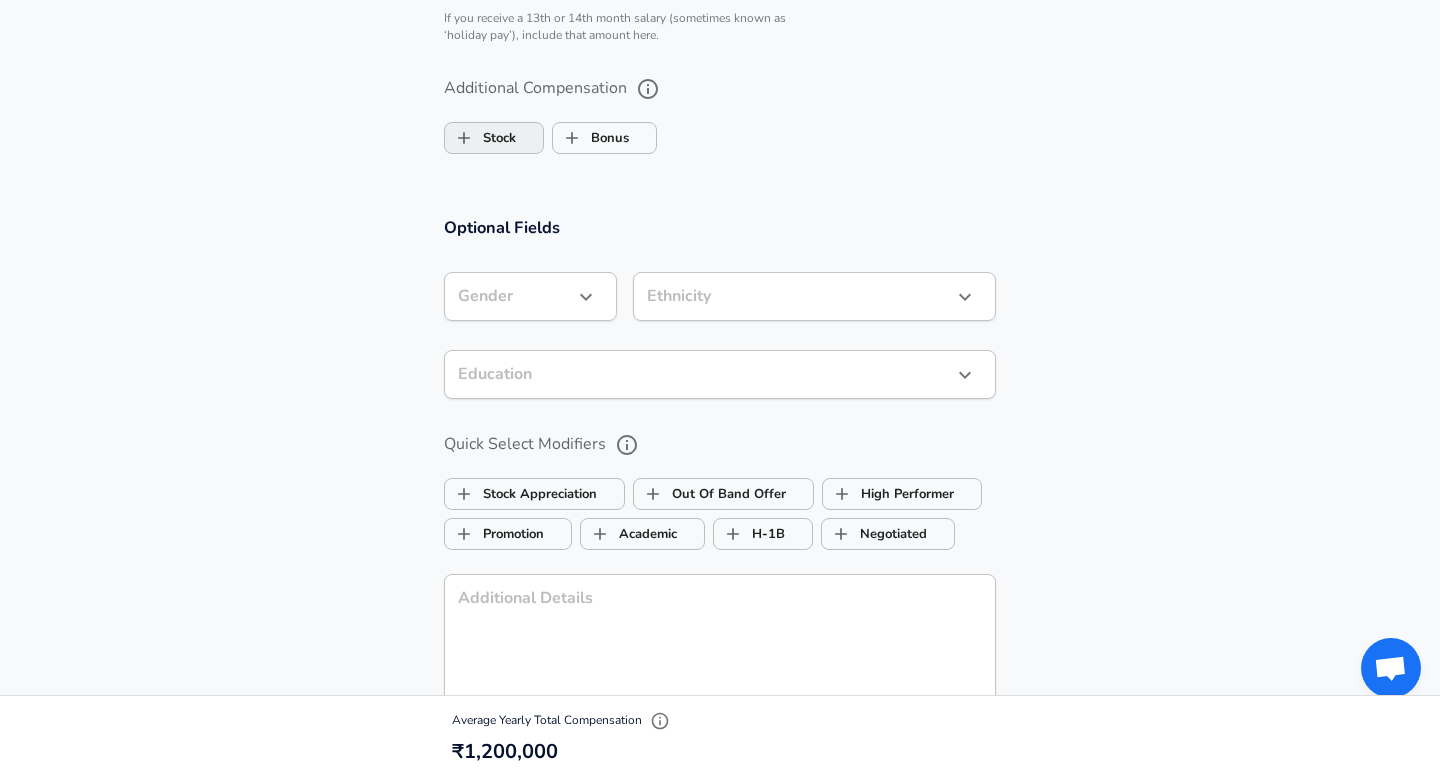 click on "Stock" at bounding box center (480, 138) 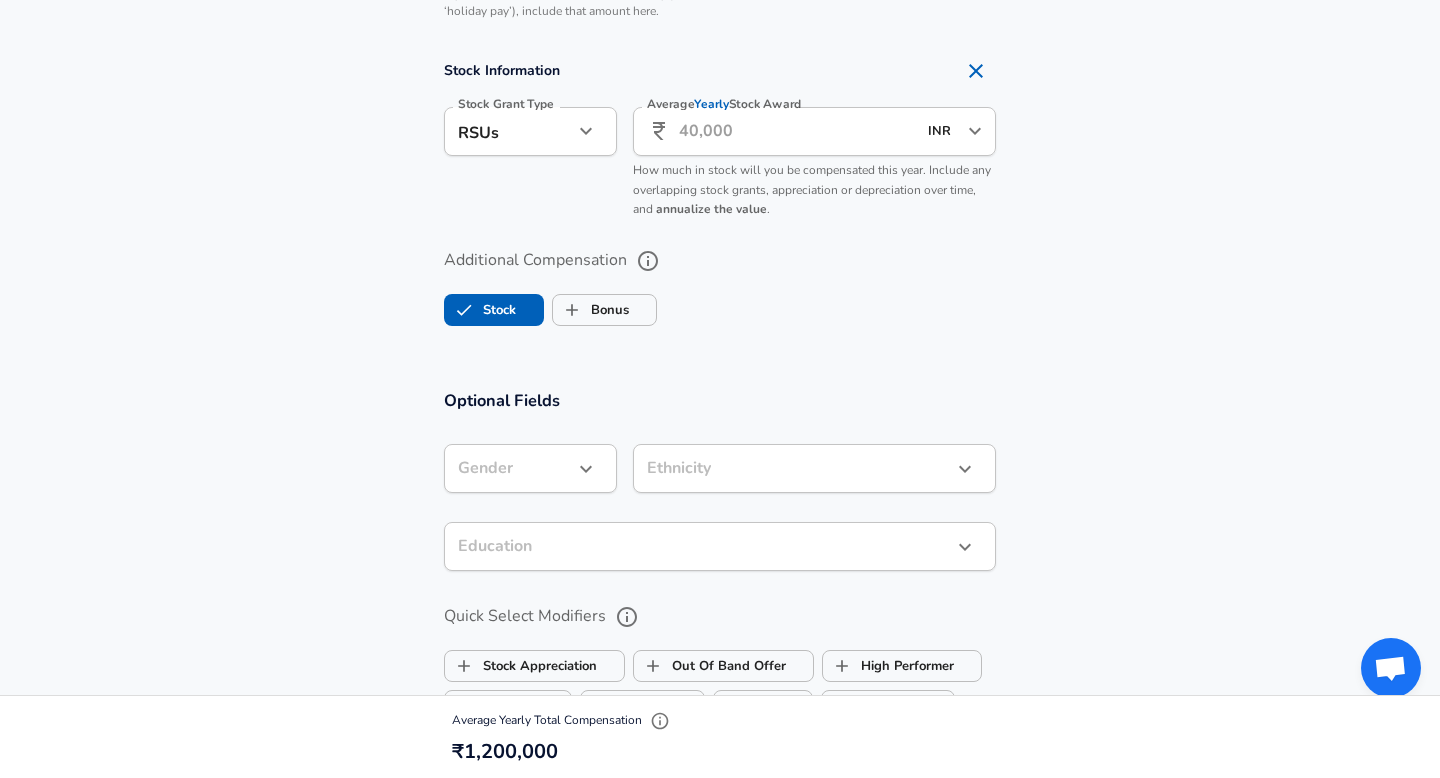 scroll, scrollTop: 1524, scrollLeft: 0, axis: vertical 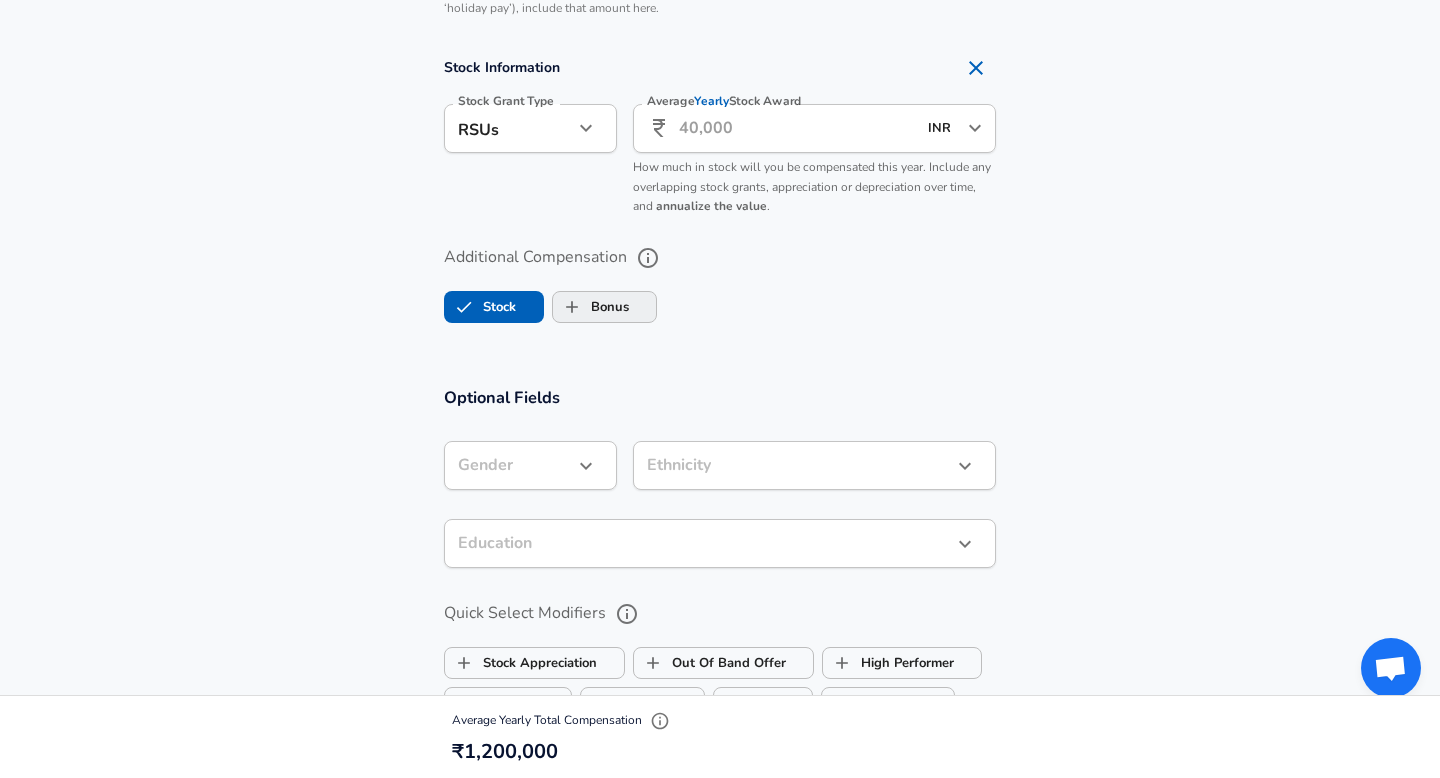 click on "Bonus" at bounding box center [591, 307] 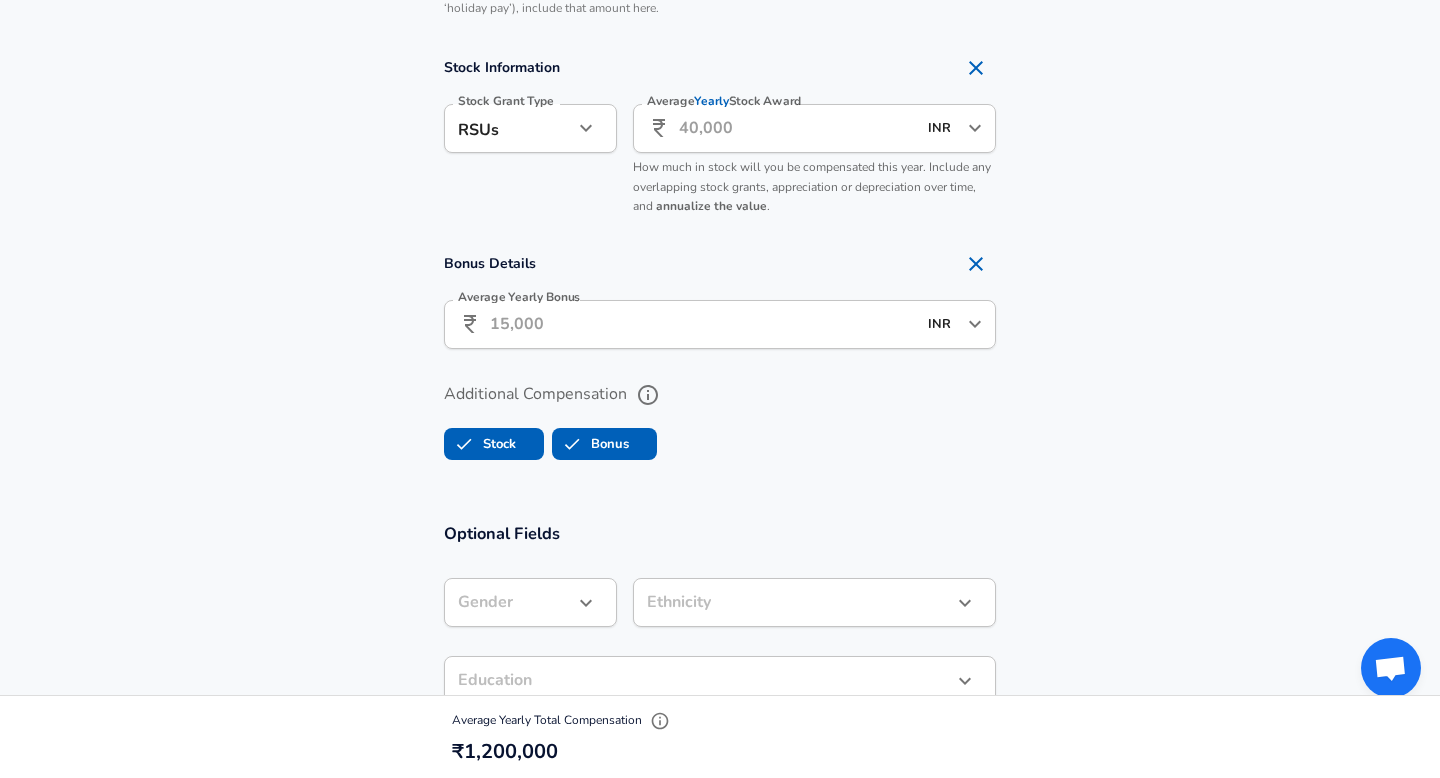 click on "Average Yearly Bonus" at bounding box center [703, 324] 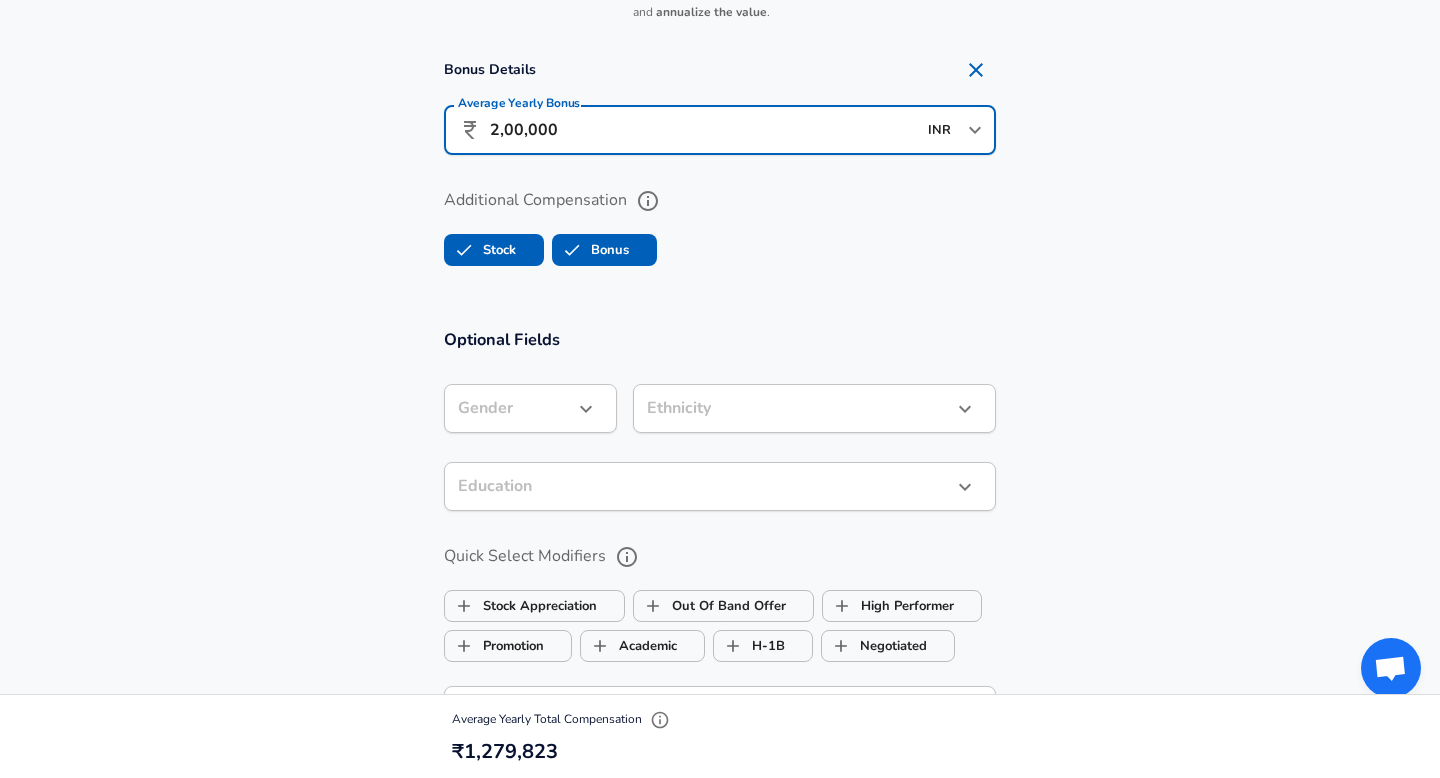 scroll, scrollTop: 1735, scrollLeft: 0, axis: vertical 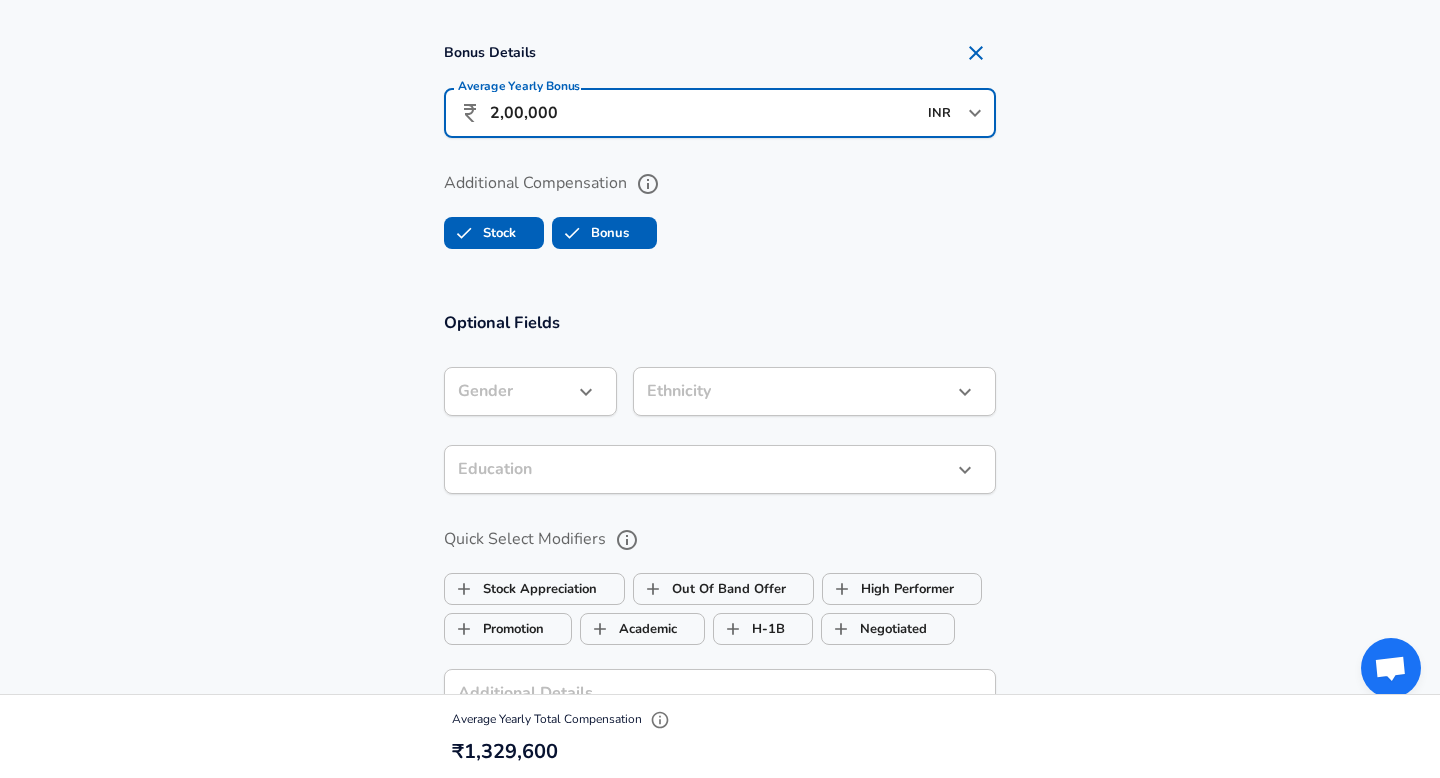 type on "2,00,000" 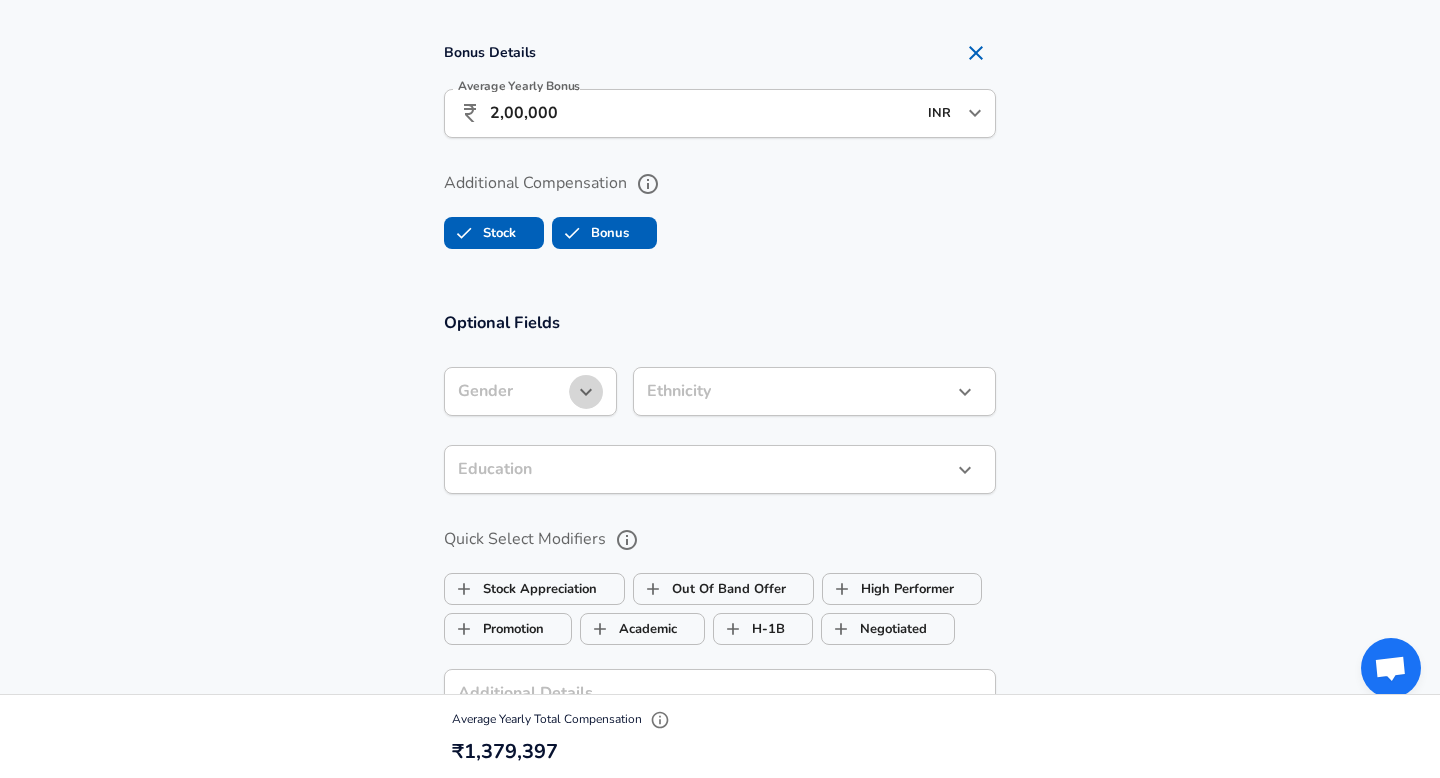 click 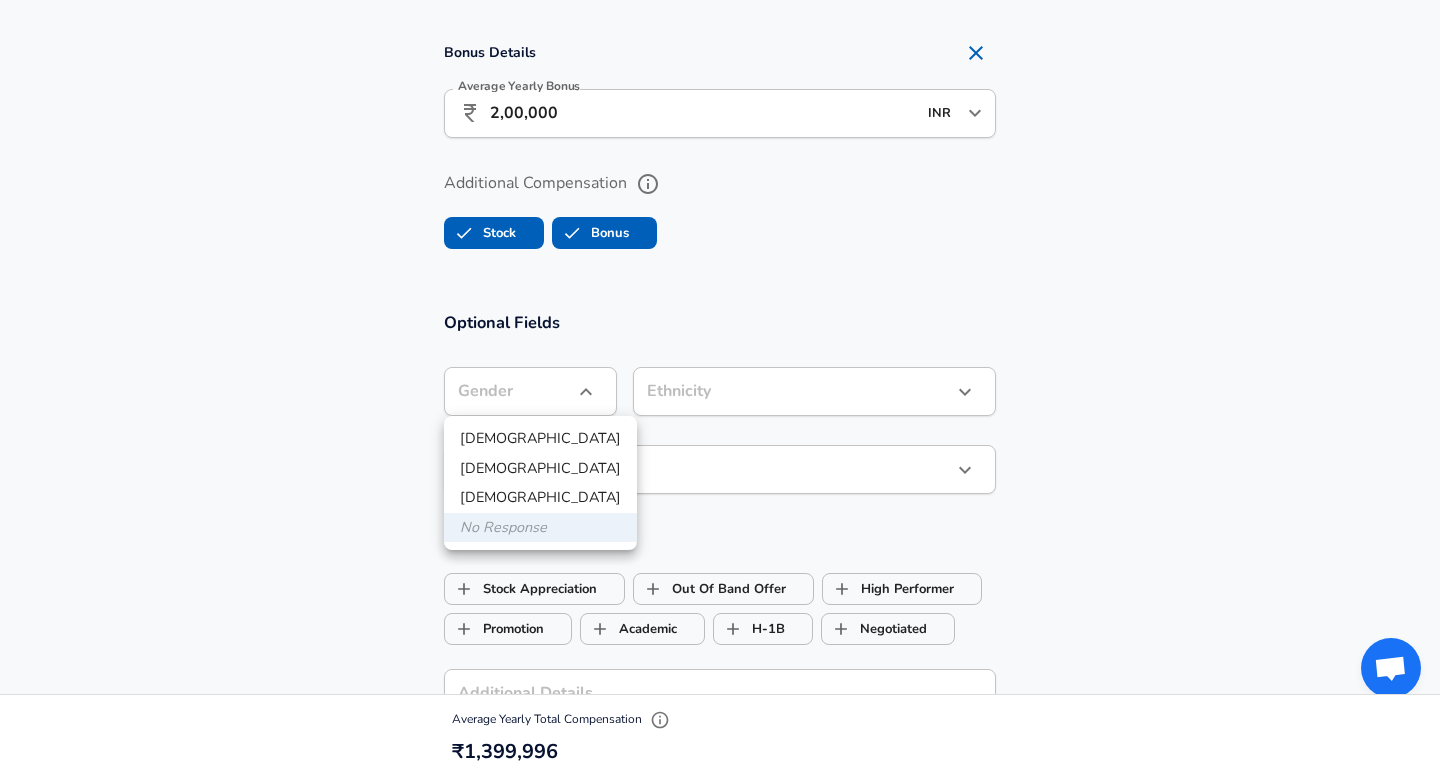 click on "[DEMOGRAPHIC_DATA]" at bounding box center [540, 469] 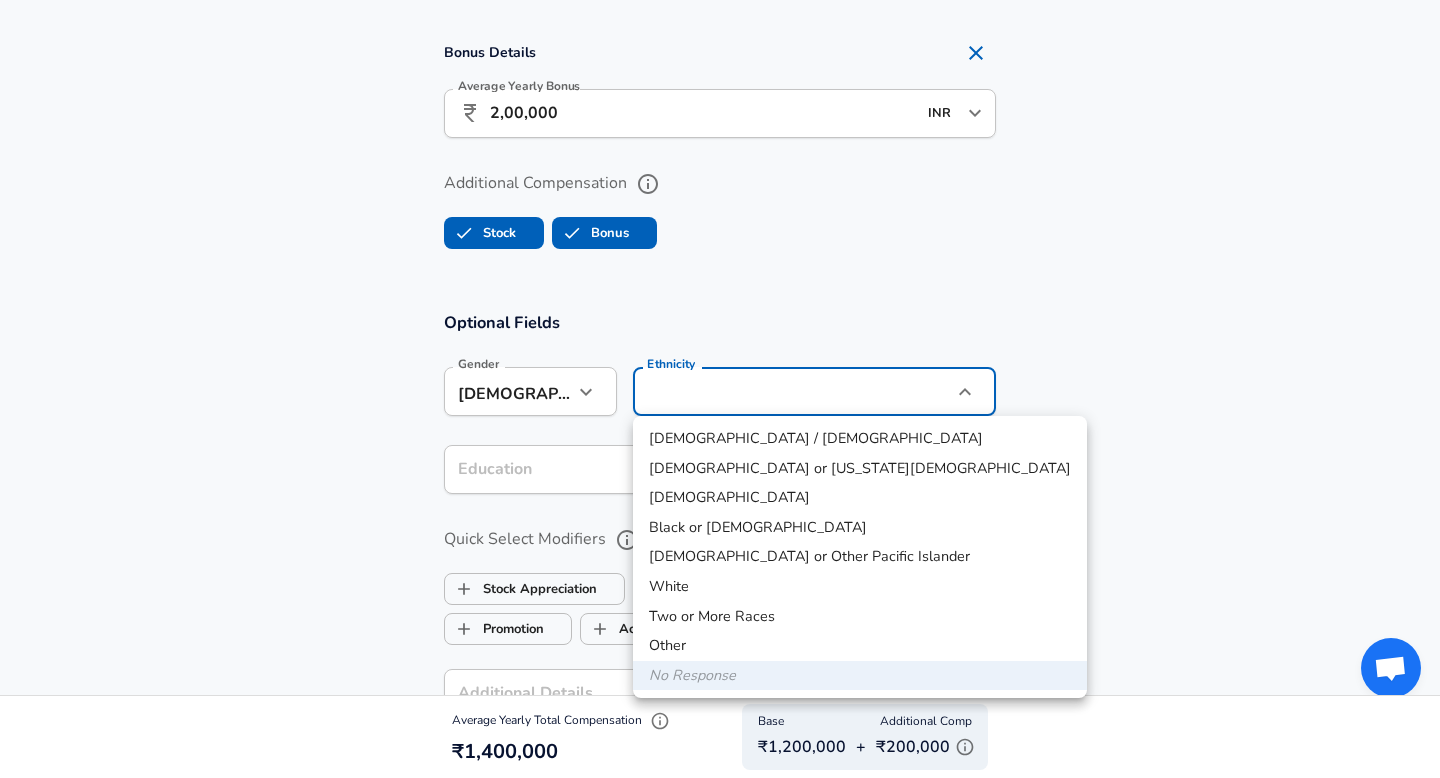 click on "Restart Add Your Salary Upload your offer letter   to verify your submission Enhance Privacy and Anonymity No Automatically hides specific fields until there are enough submissions to safely display the full details.   More Details Based on your submission and the data points that we have already collected, we will automatically hide and anonymize specific fields if there aren't enough data points to remain sufficiently anonymous. Company & Title Information   Enter the company you received your offer from Company Zeta Company   Select the title that closest resembles your official title. This should be similar to the title that was present on your offer letter. Title Business Intelligence Engineer Title Job Family Software Engineer Job Family Select Specialization ​ Select Specialization Specialization is required for this job family   Your level on the career ladder. e.g. L3 or Senior Product Manager or Principal Engineer or Distinguished Engineer Level L2 Level Work Experience and Location New Offer Yes" at bounding box center (720, -1346) 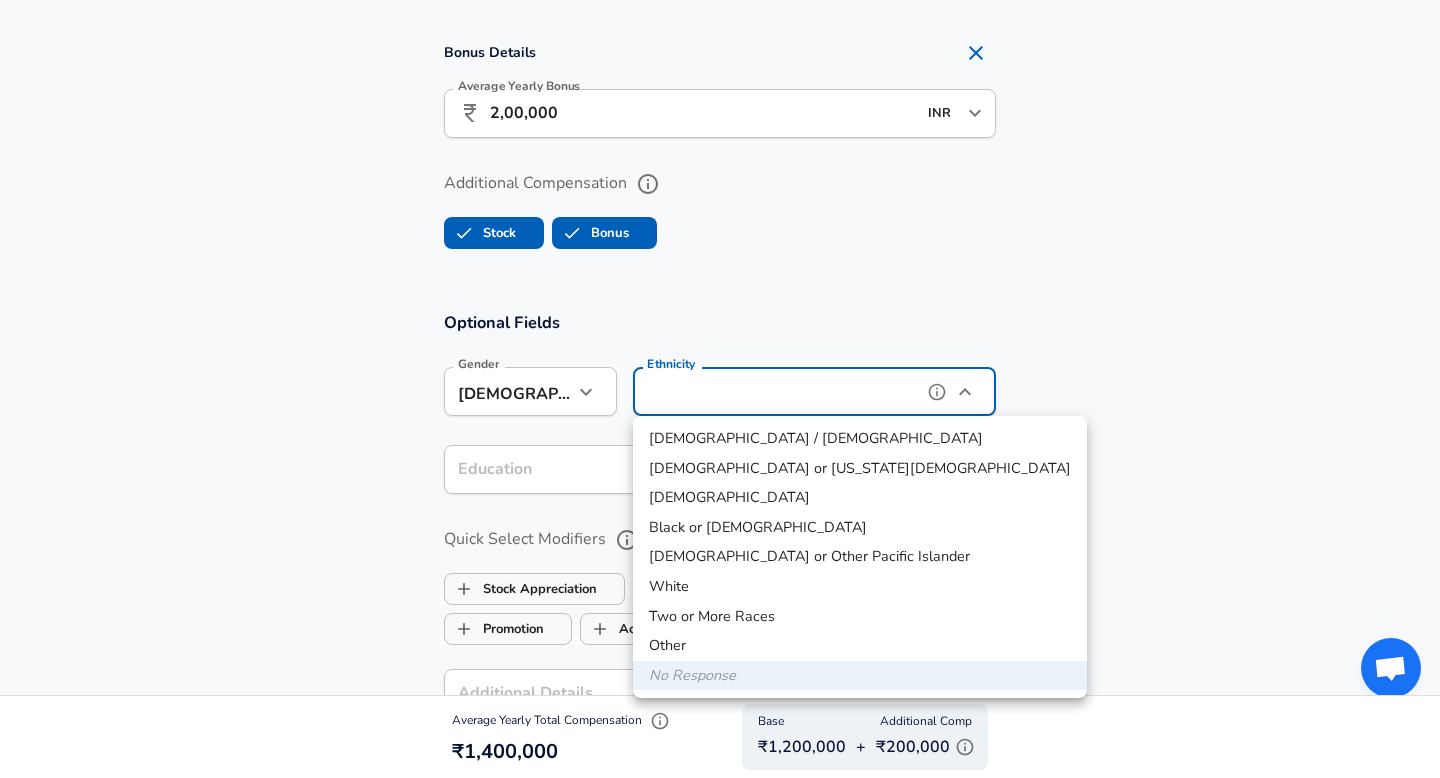 type on "[DEMOGRAPHIC_DATA]" 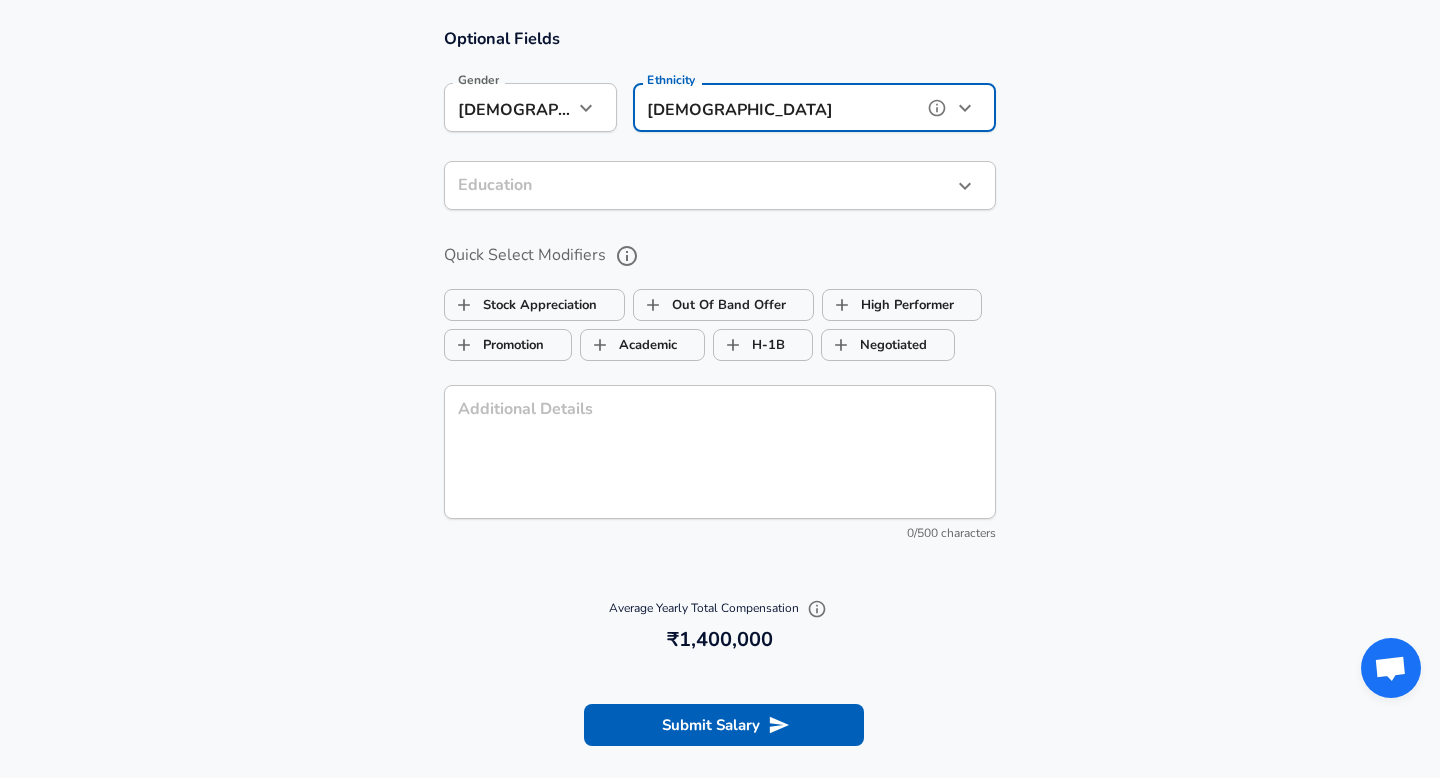 scroll, scrollTop: 2121, scrollLeft: 0, axis: vertical 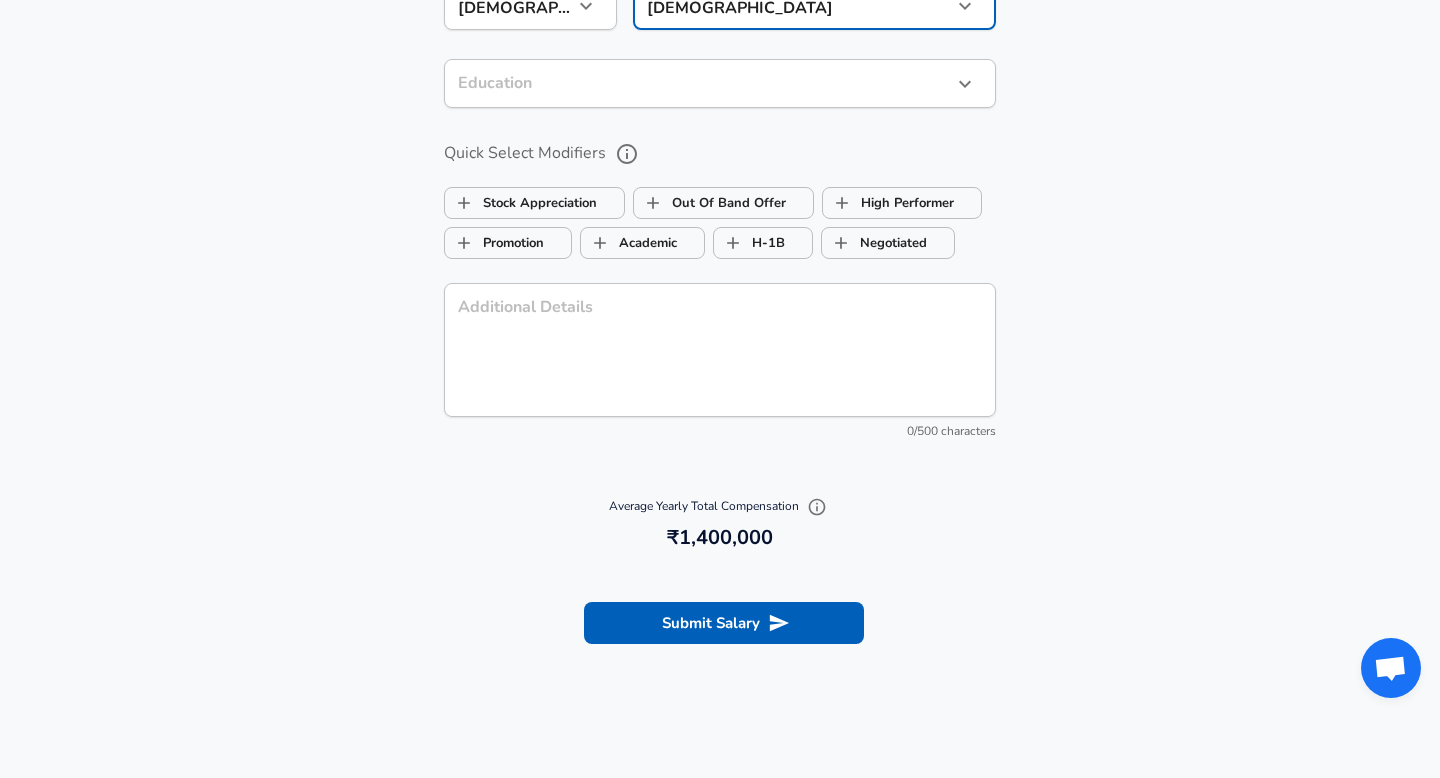 click on "Submit Salary" at bounding box center (724, 623) 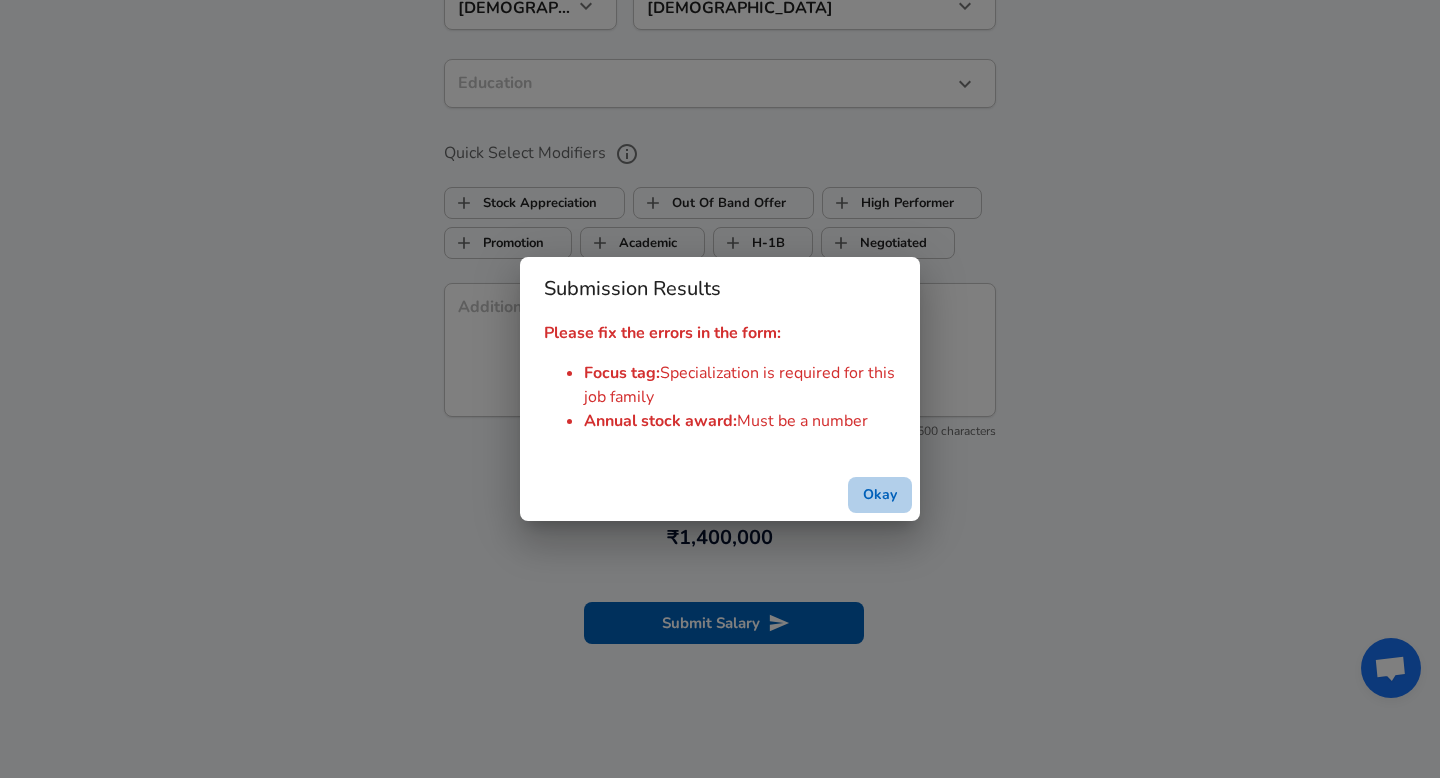 click on "Okay" at bounding box center [880, 495] 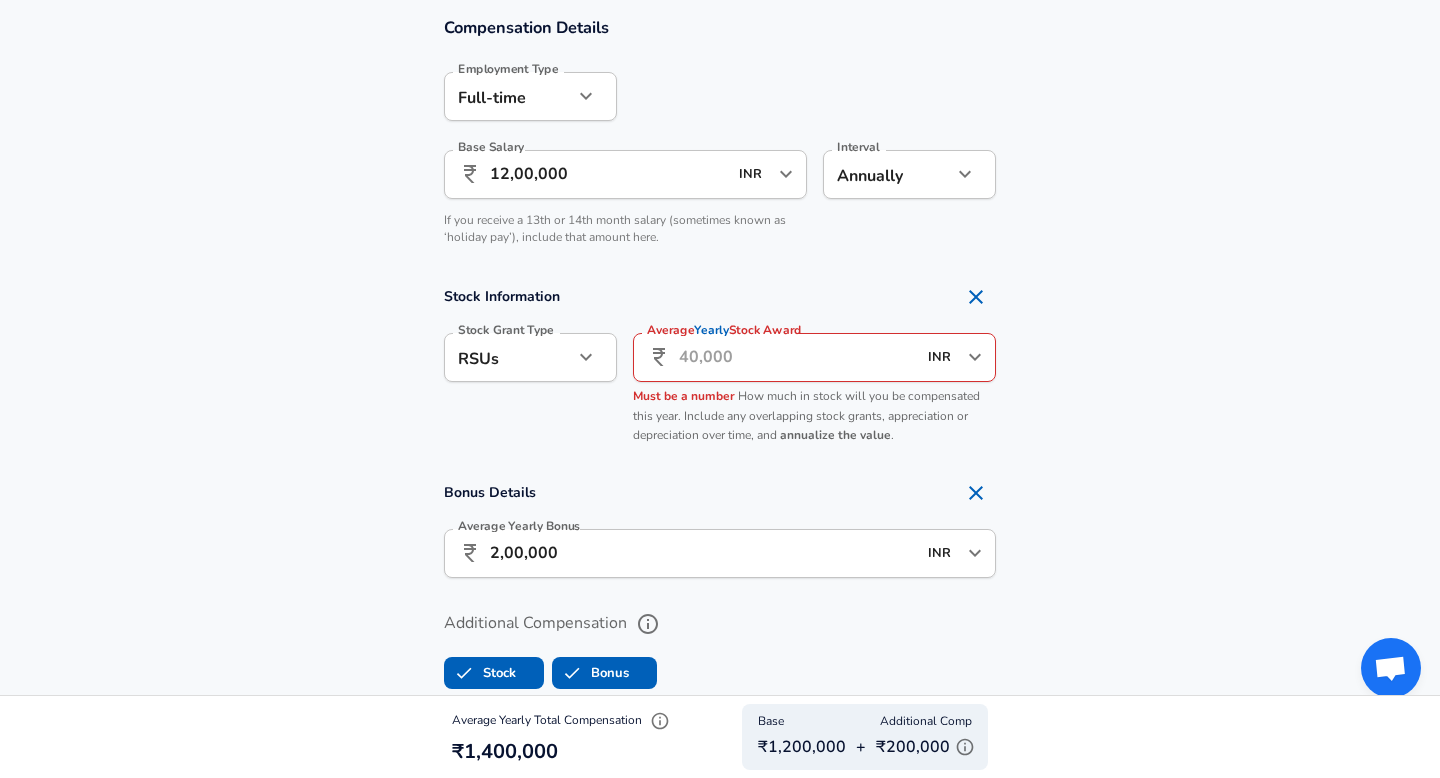 scroll, scrollTop: 1256, scrollLeft: 0, axis: vertical 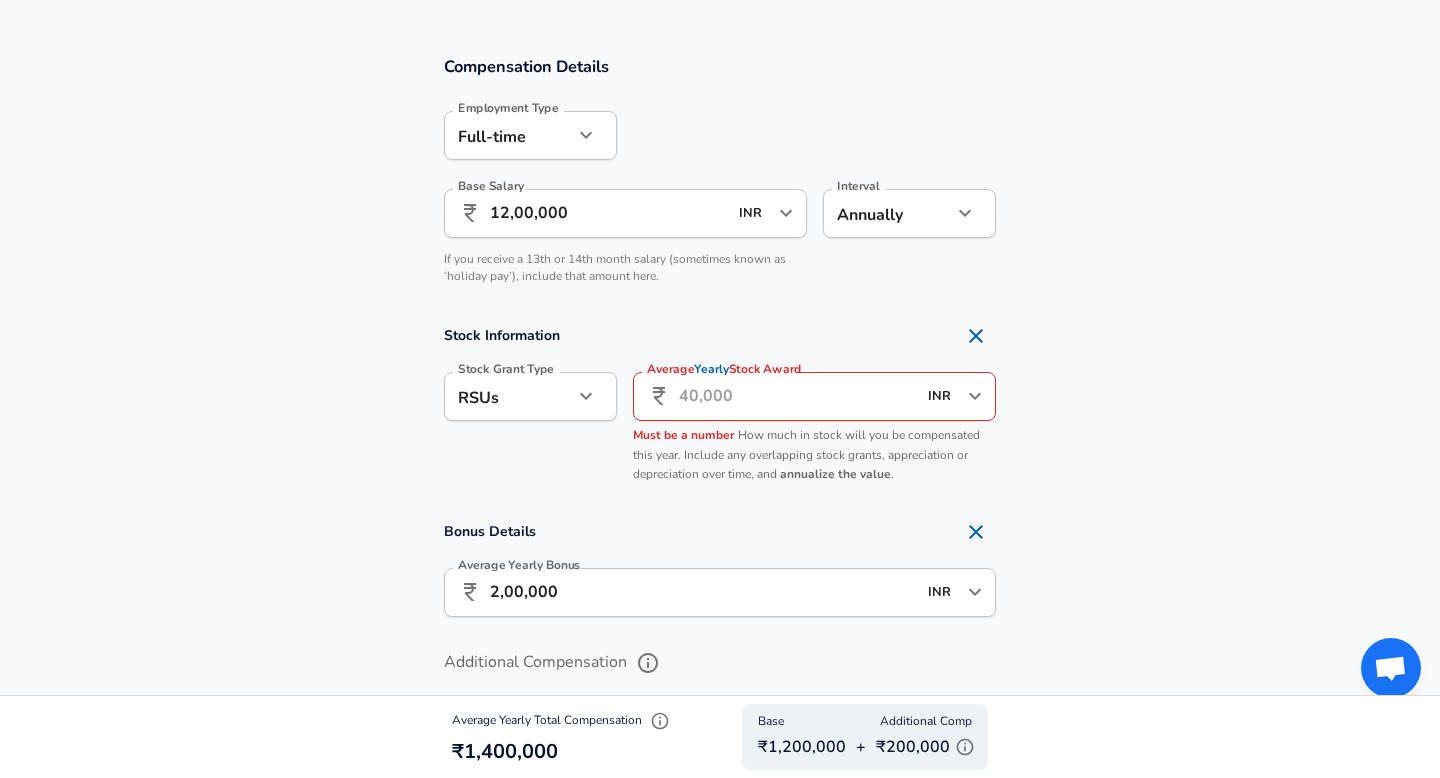 click on "Average  Yearly  Stock Award" at bounding box center (797, 396) 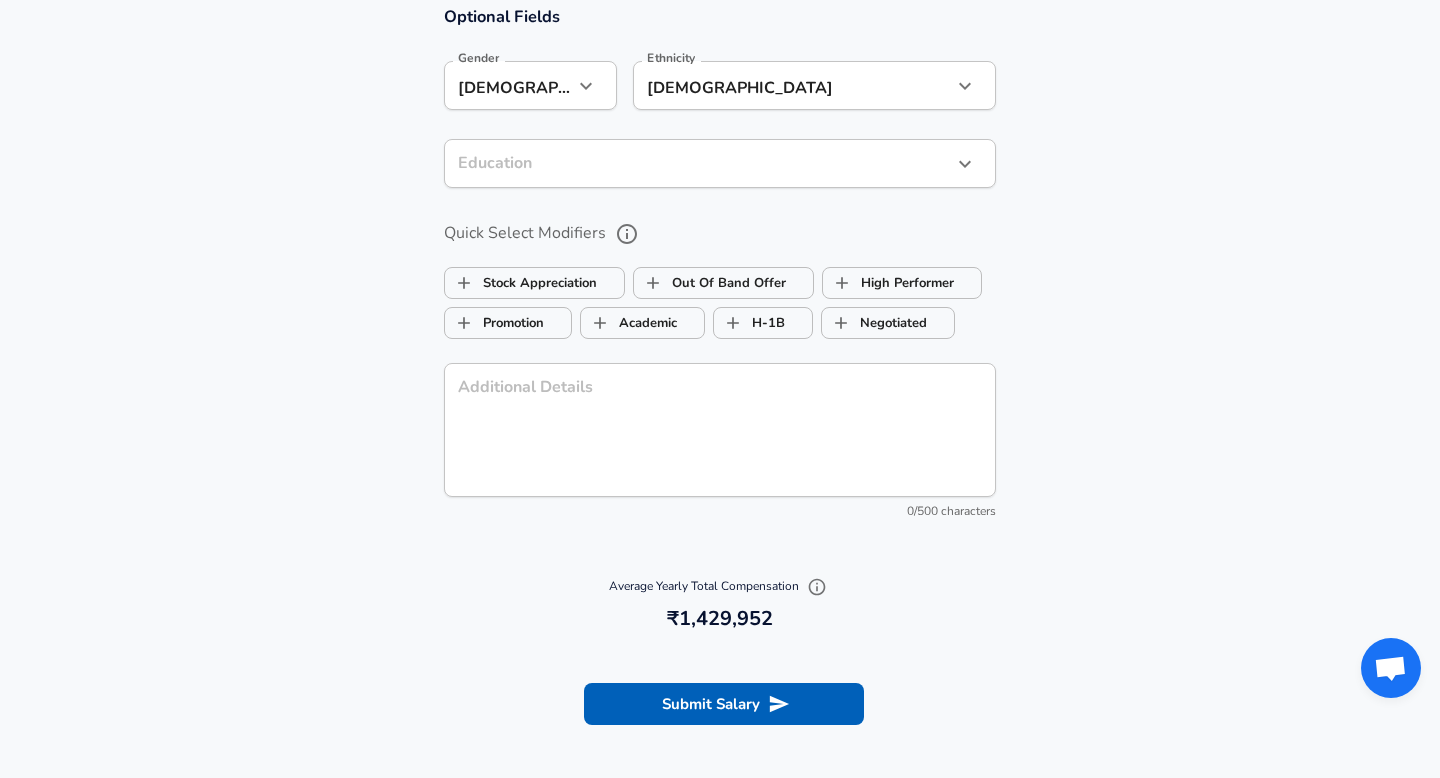 scroll, scrollTop: 2433, scrollLeft: 0, axis: vertical 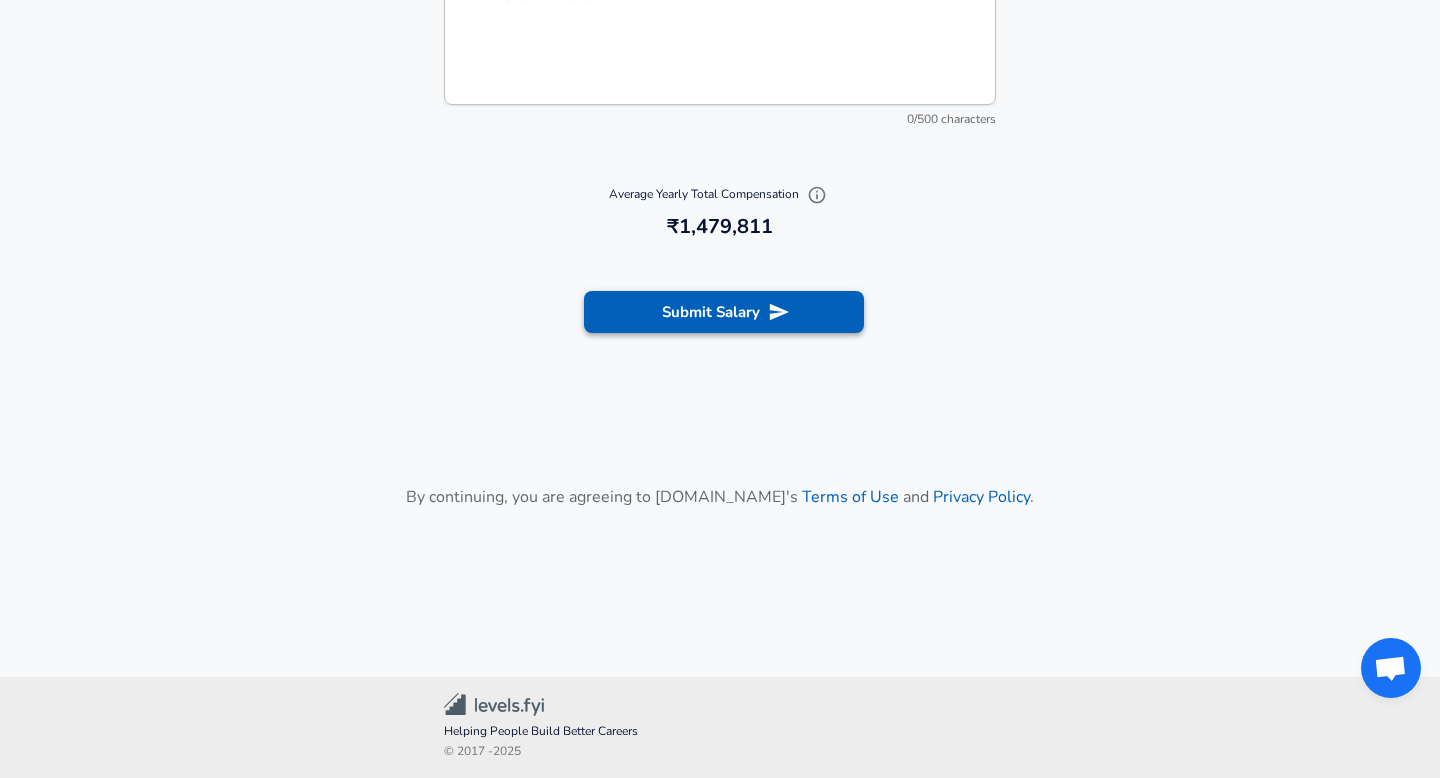 type on "1,00,000" 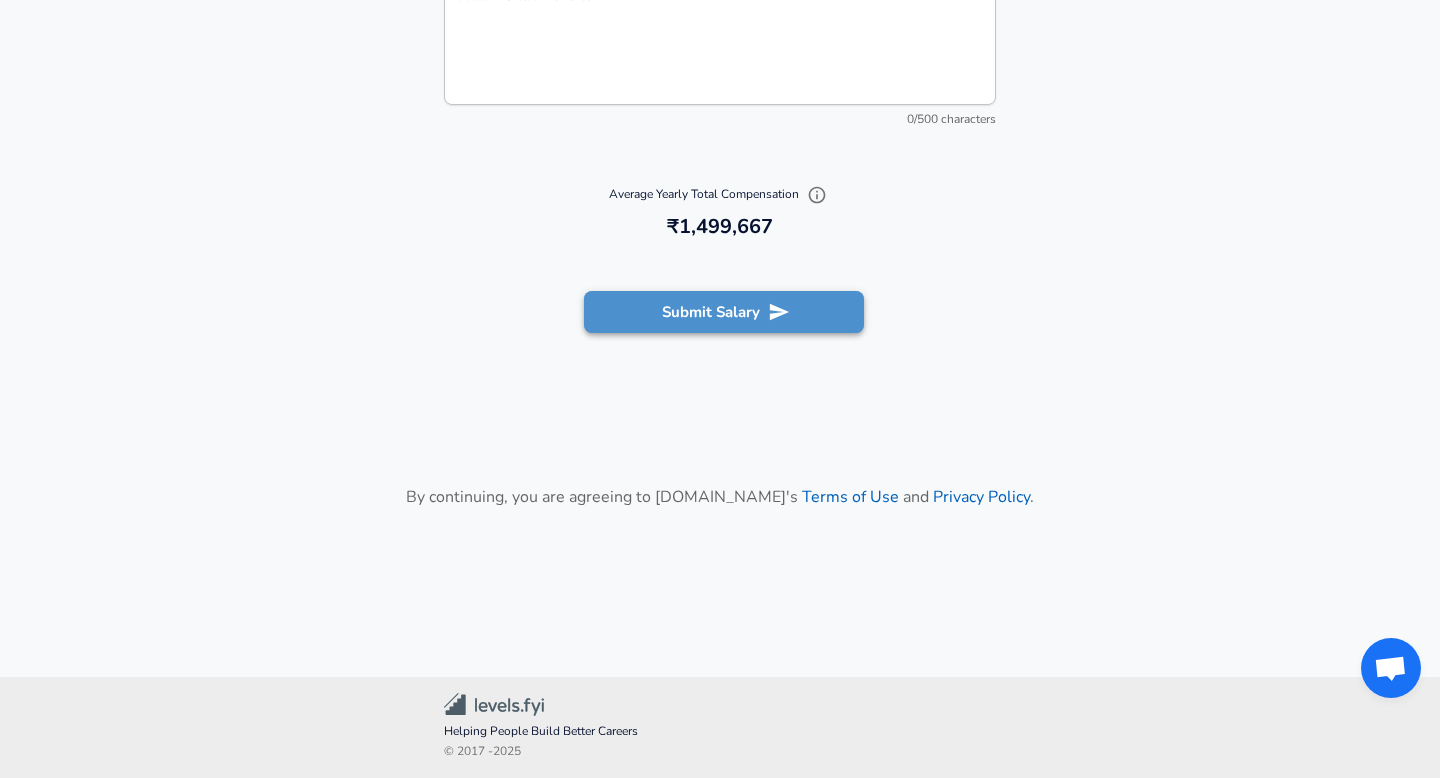 click on "Submit Salary" at bounding box center [724, 312] 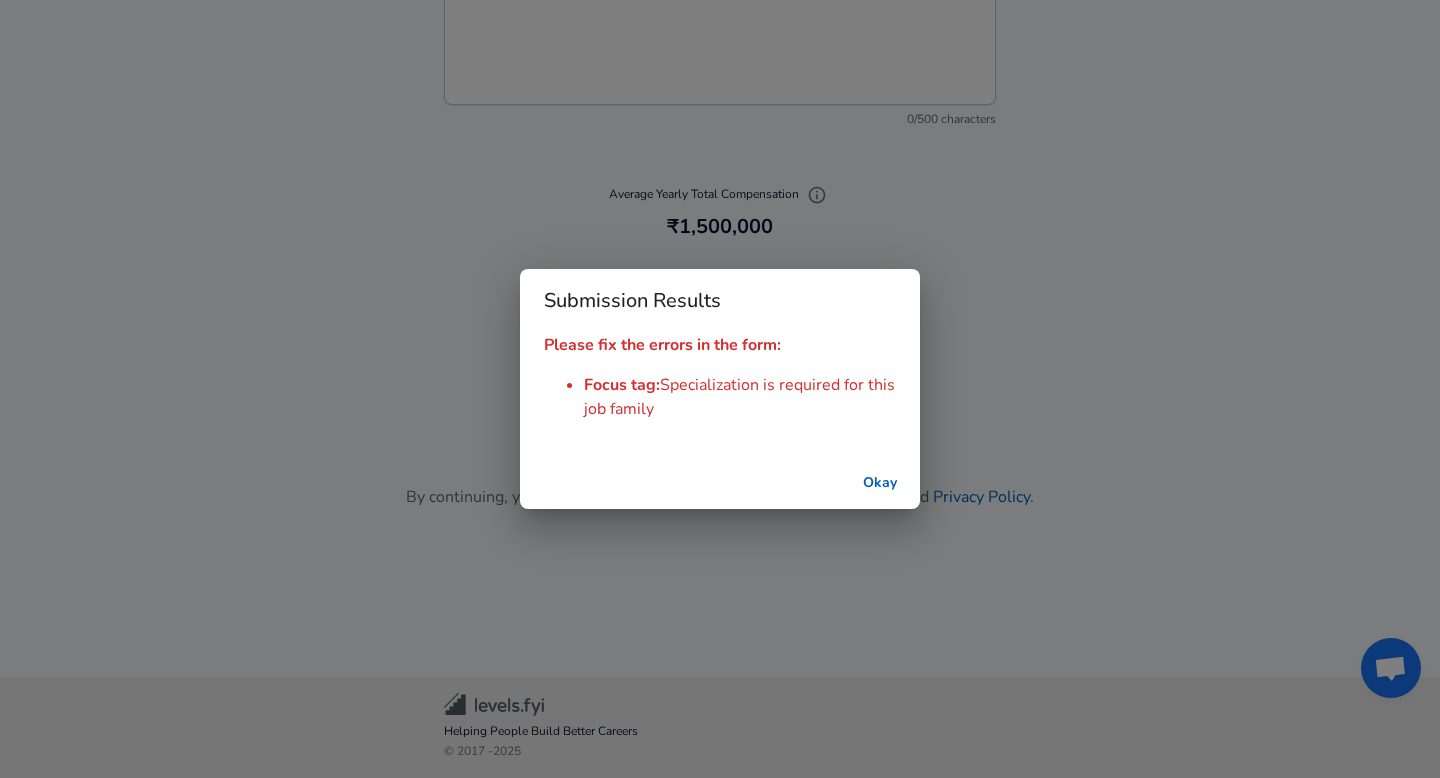 scroll, scrollTop: 2431, scrollLeft: 0, axis: vertical 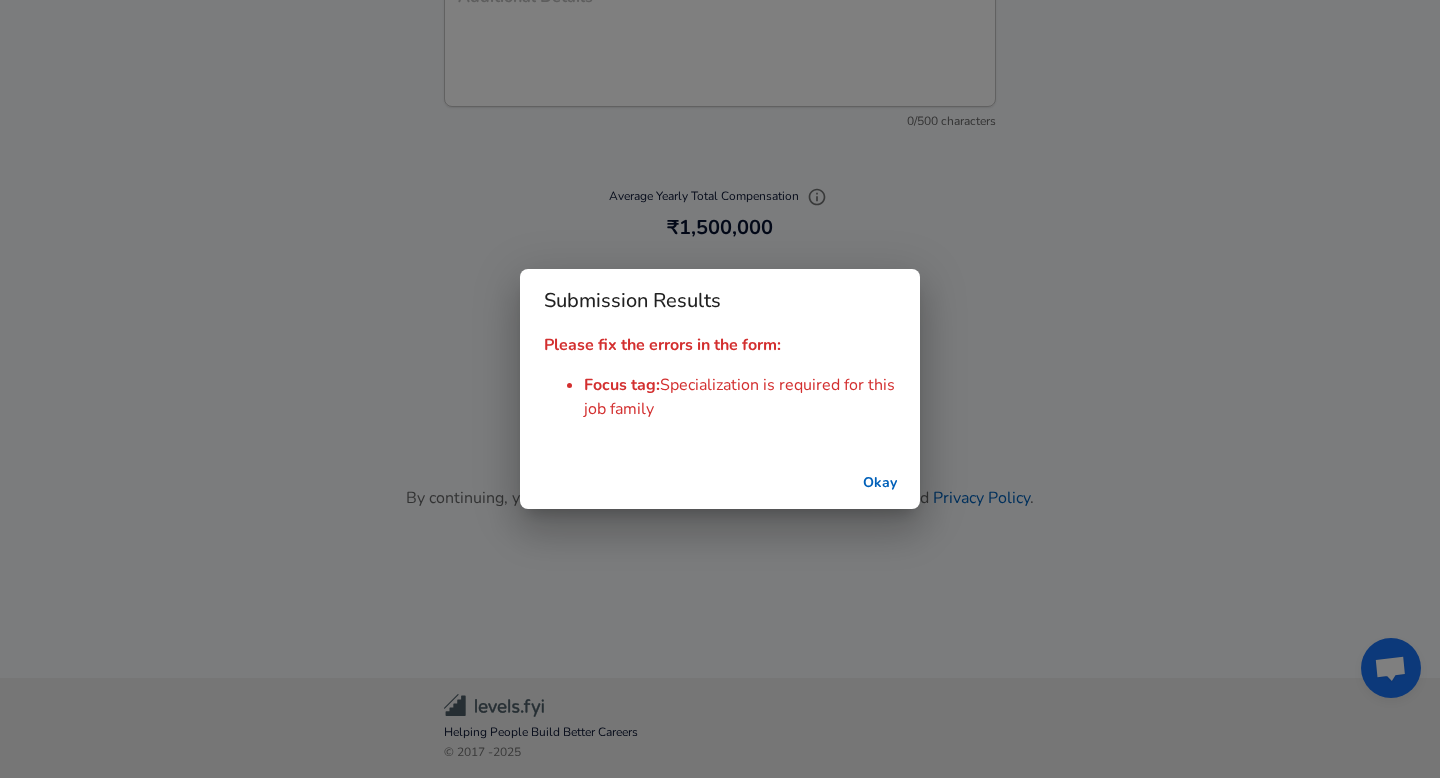 click on "Okay" at bounding box center [880, 483] 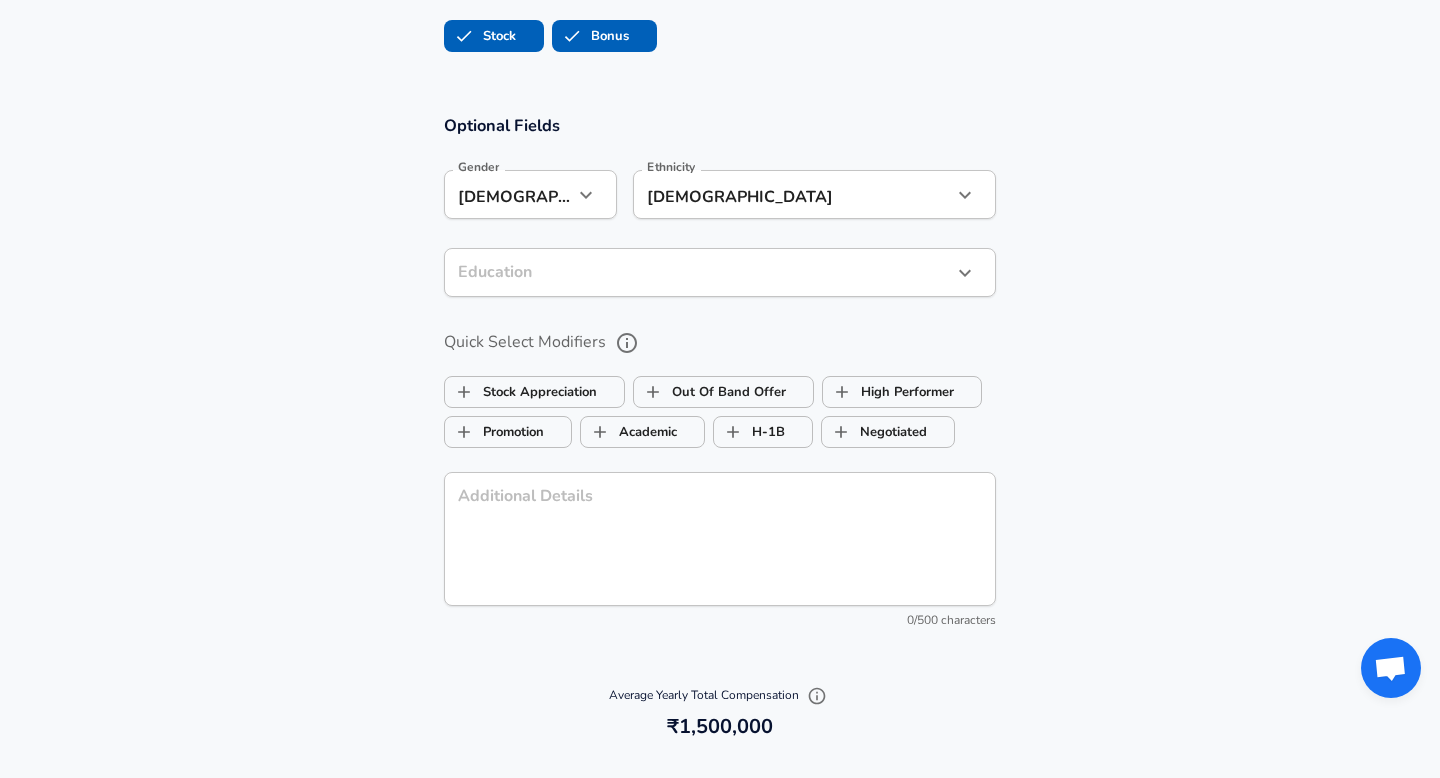 scroll, scrollTop: 1834, scrollLeft: 0, axis: vertical 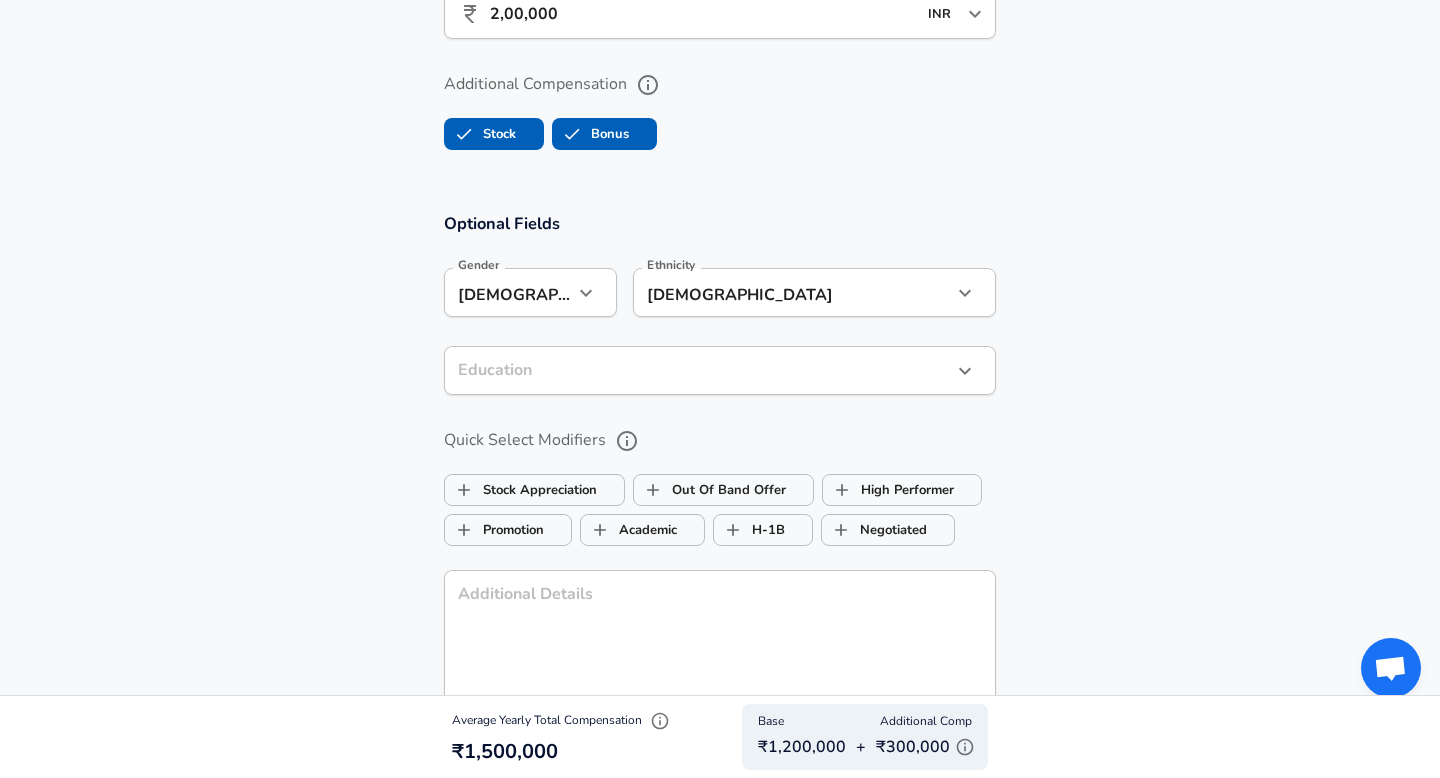 type 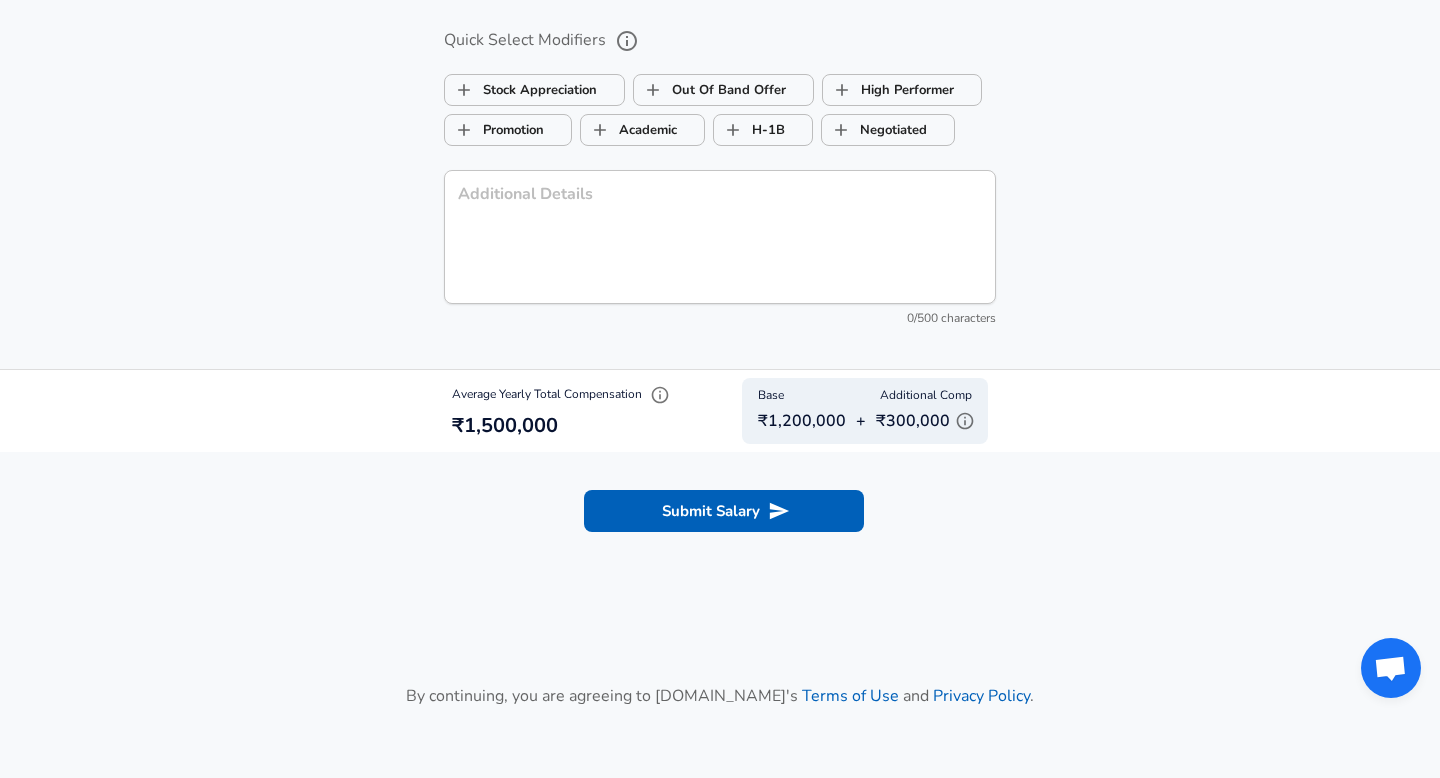 scroll, scrollTop: 2431, scrollLeft: 0, axis: vertical 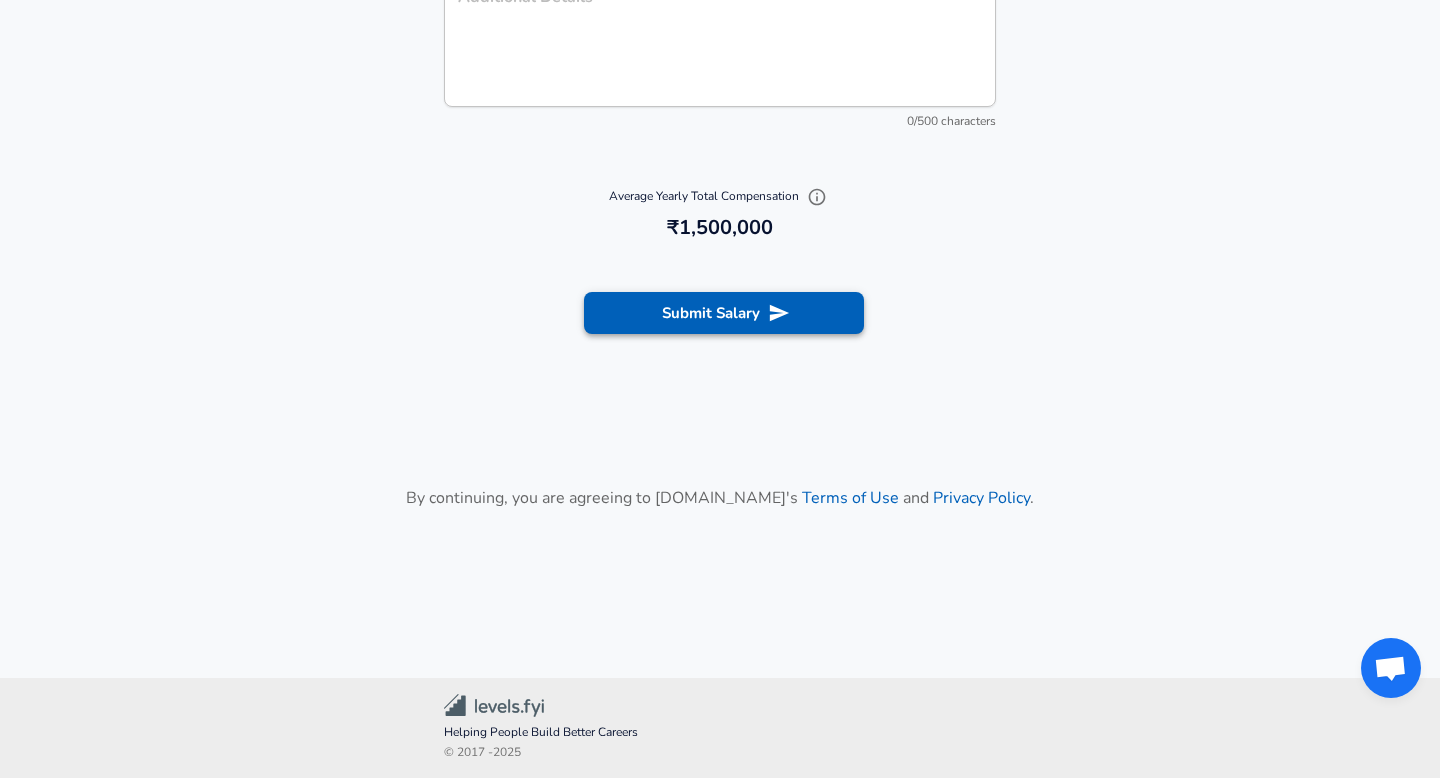 click on "Submit Salary" at bounding box center (724, 313) 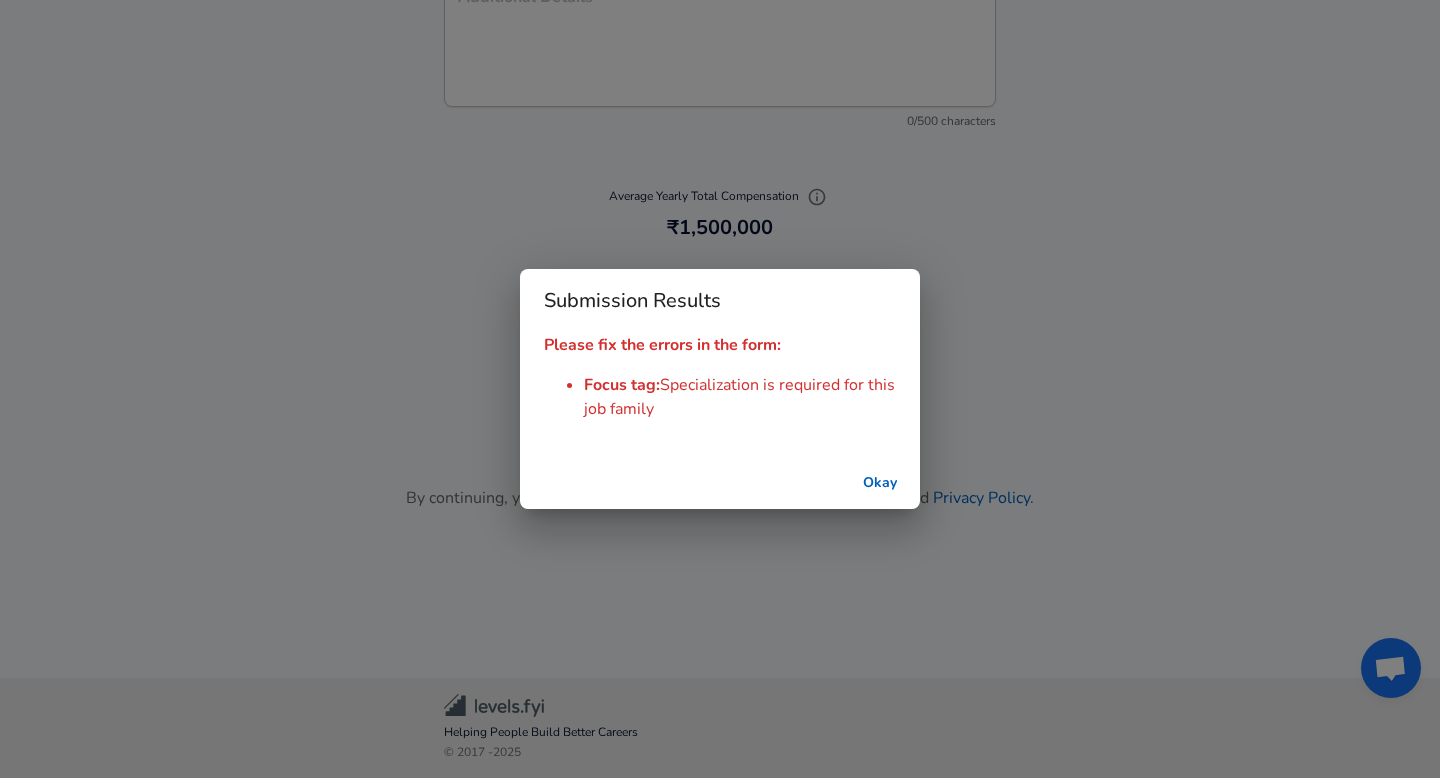 click on "Okay" at bounding box center (880, 483) 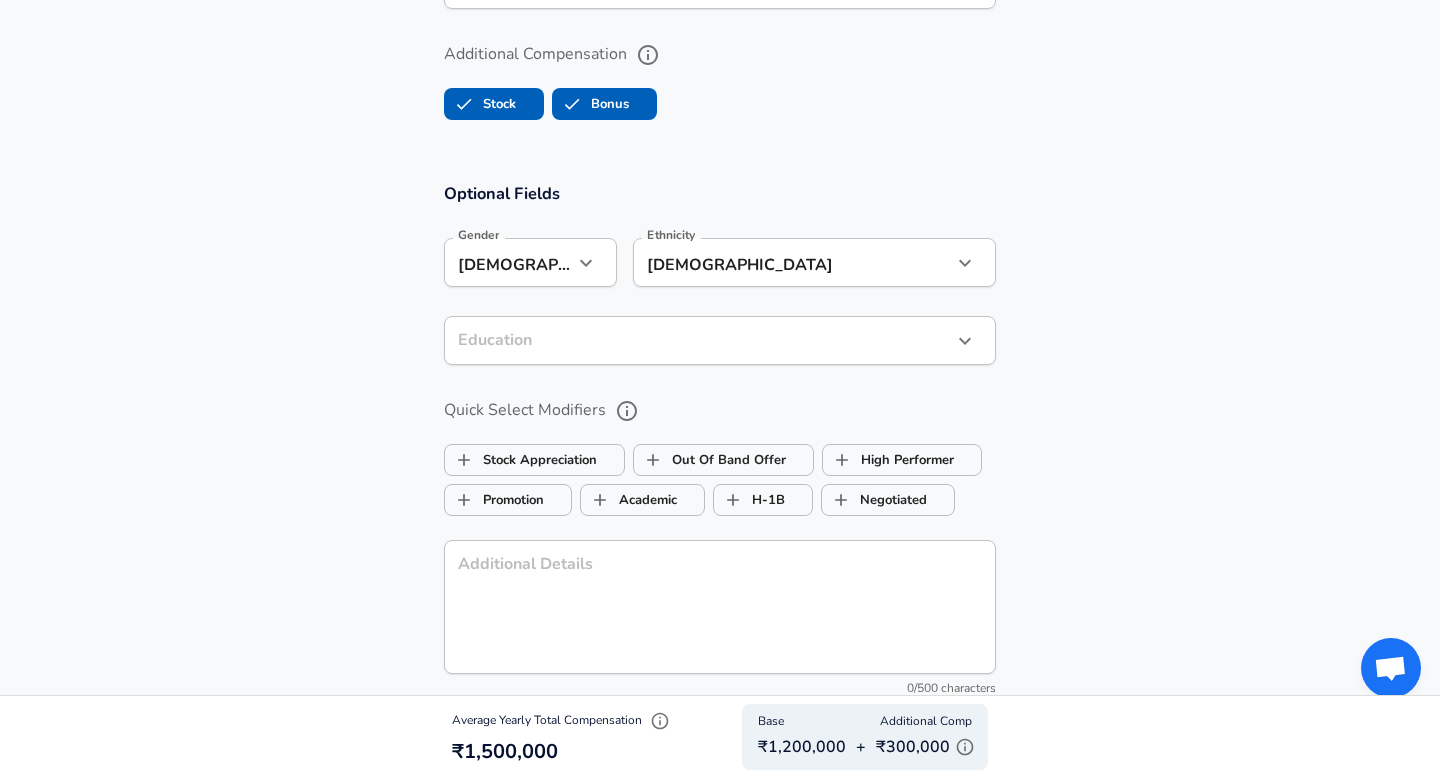 scroll, scrollTop: 1819, scrollLeft: 0, axis: vertical 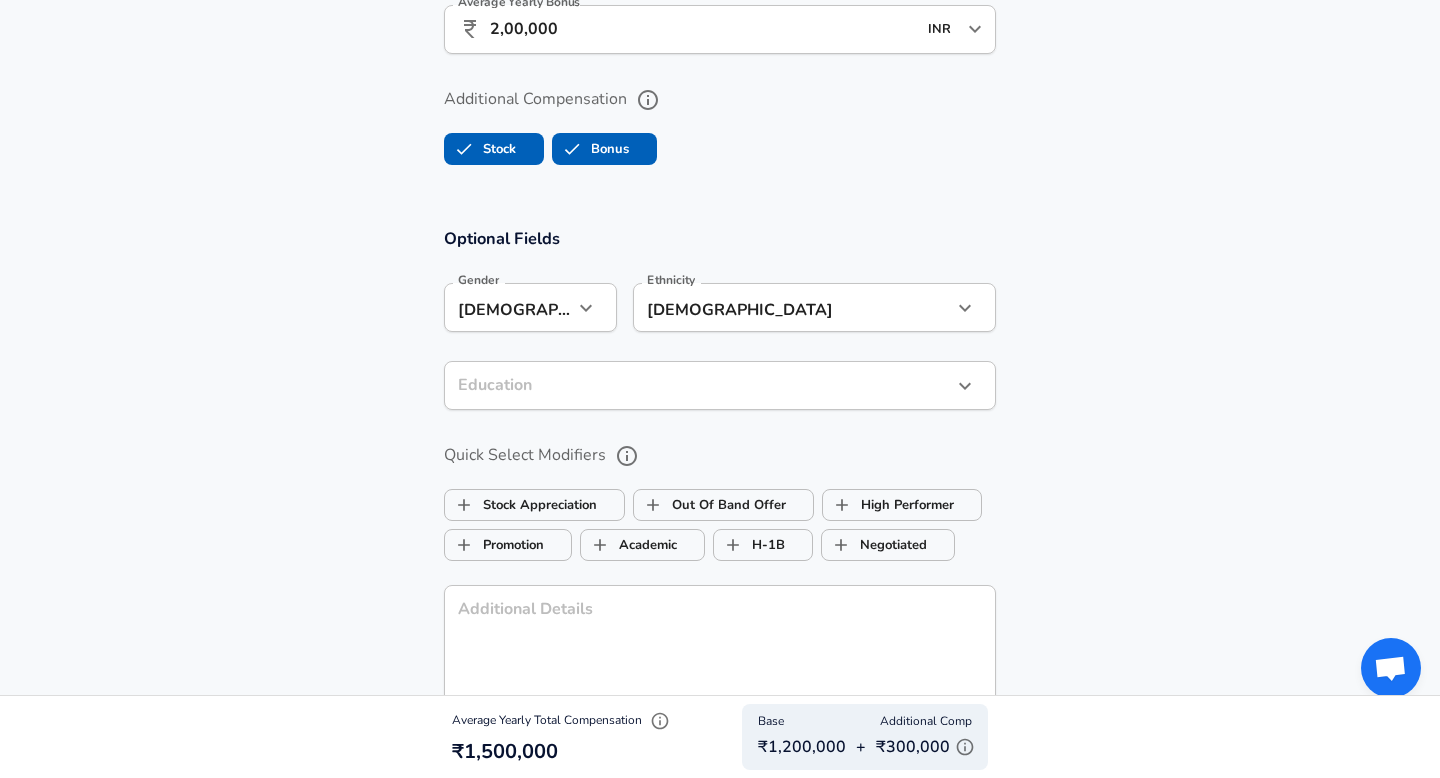 click on "Restart Add Your Salary Upload your offer letter   to verify your submission Enhance Privacy and Anonymity No Automatically hides specific fields until there are enough submissions to safely display the full details.   More Details Based on your submission and the data points that we have already collected, we will automatically hide and anonymize specific fields if there aren't enough data points to remain sufficiently anonymous. Company & Title Information   Enter the company you received your offer from Company Zeta Company   Select the title that closest resembles your official title. This should be similar to the title that was present on your offer letter. Title Business Intelligence Engineer Title Job Family Software Engineer Job Family Select Specialization ​ Select Specialization Specialization is required for this job family   Your level on the career ladder. e.g. L3 or Senior Product Manager or Principal Engineer or Distinguished Engineer Level L2 Level Work Experience and Location New Offer Yes" at bounding box center (720, -1430) 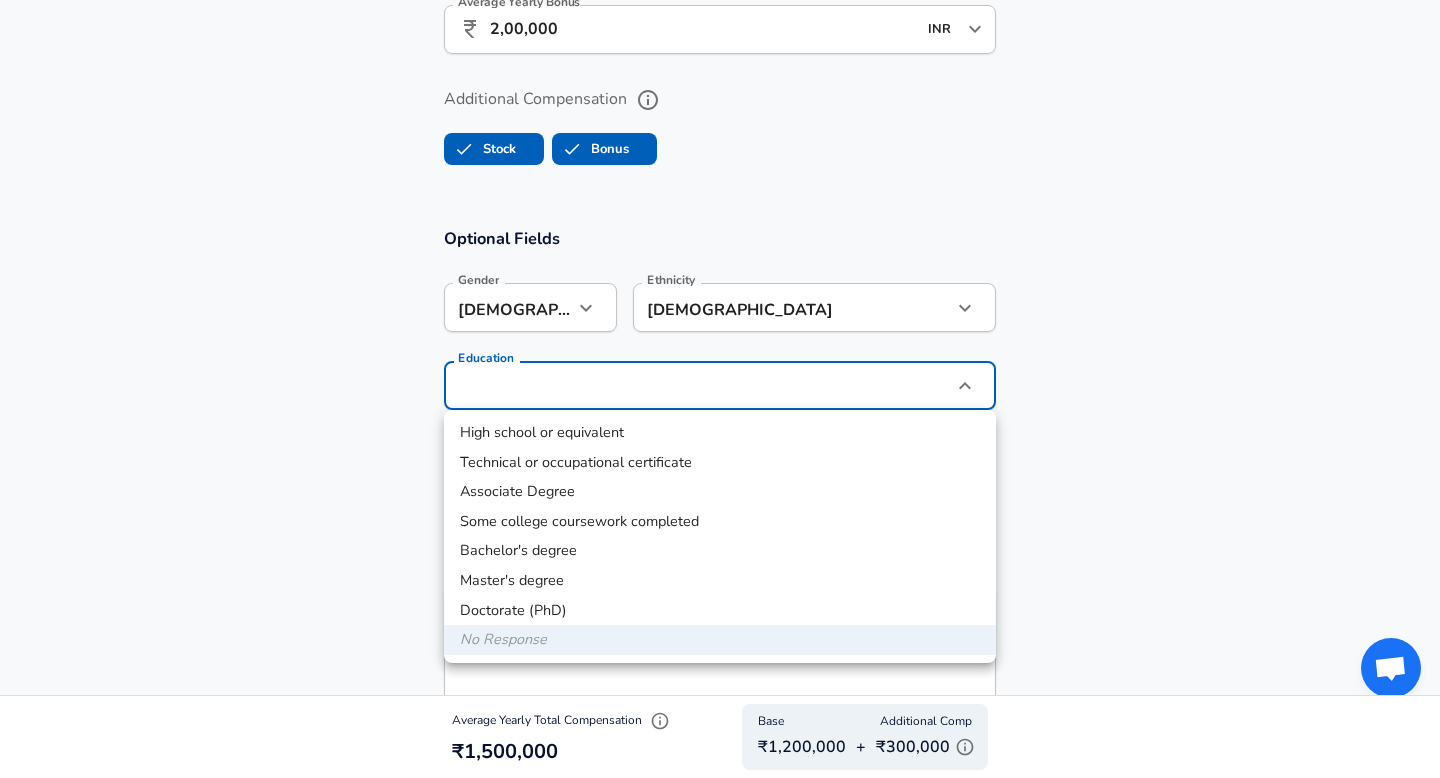 click on "Bachelor's degree" at bounding box center [720, 551] 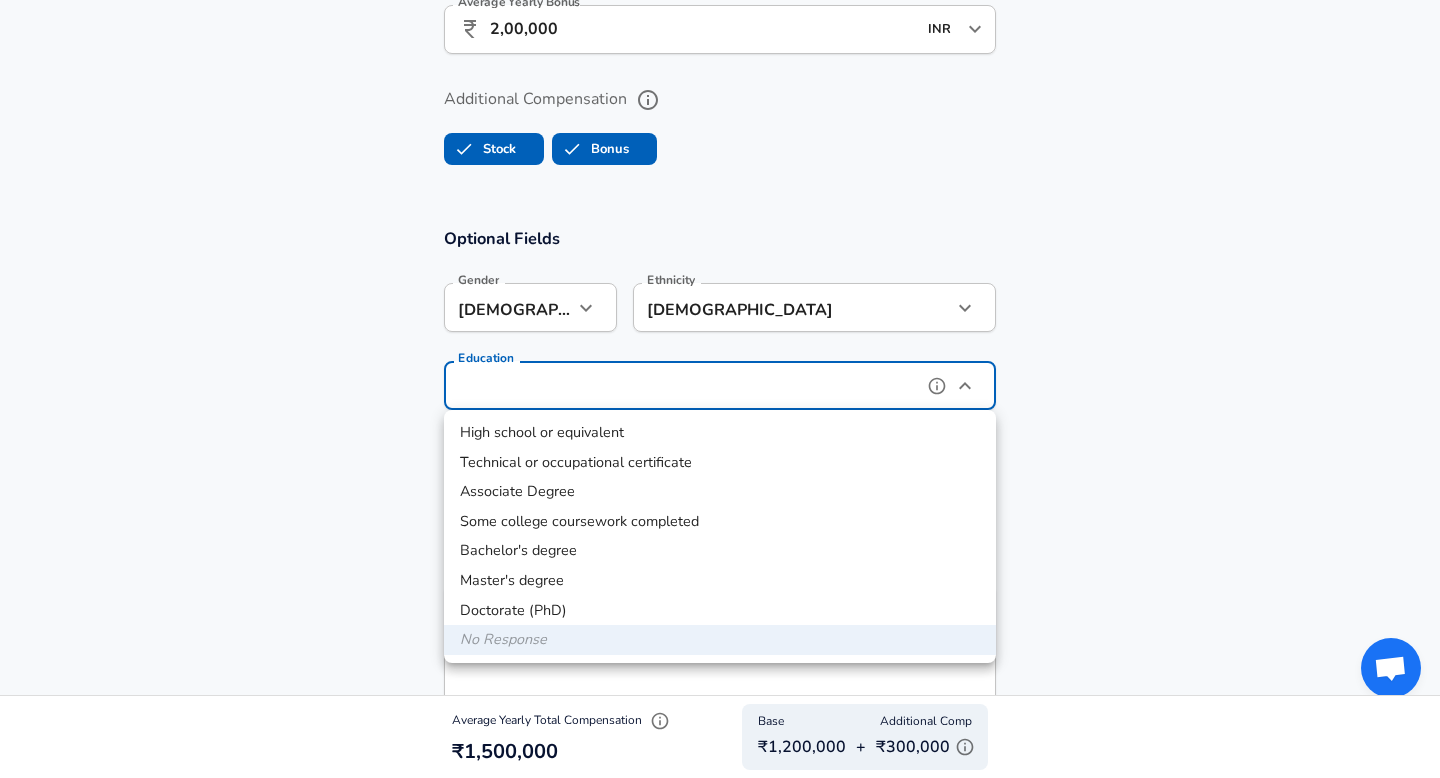 type on "Bachelors degree" 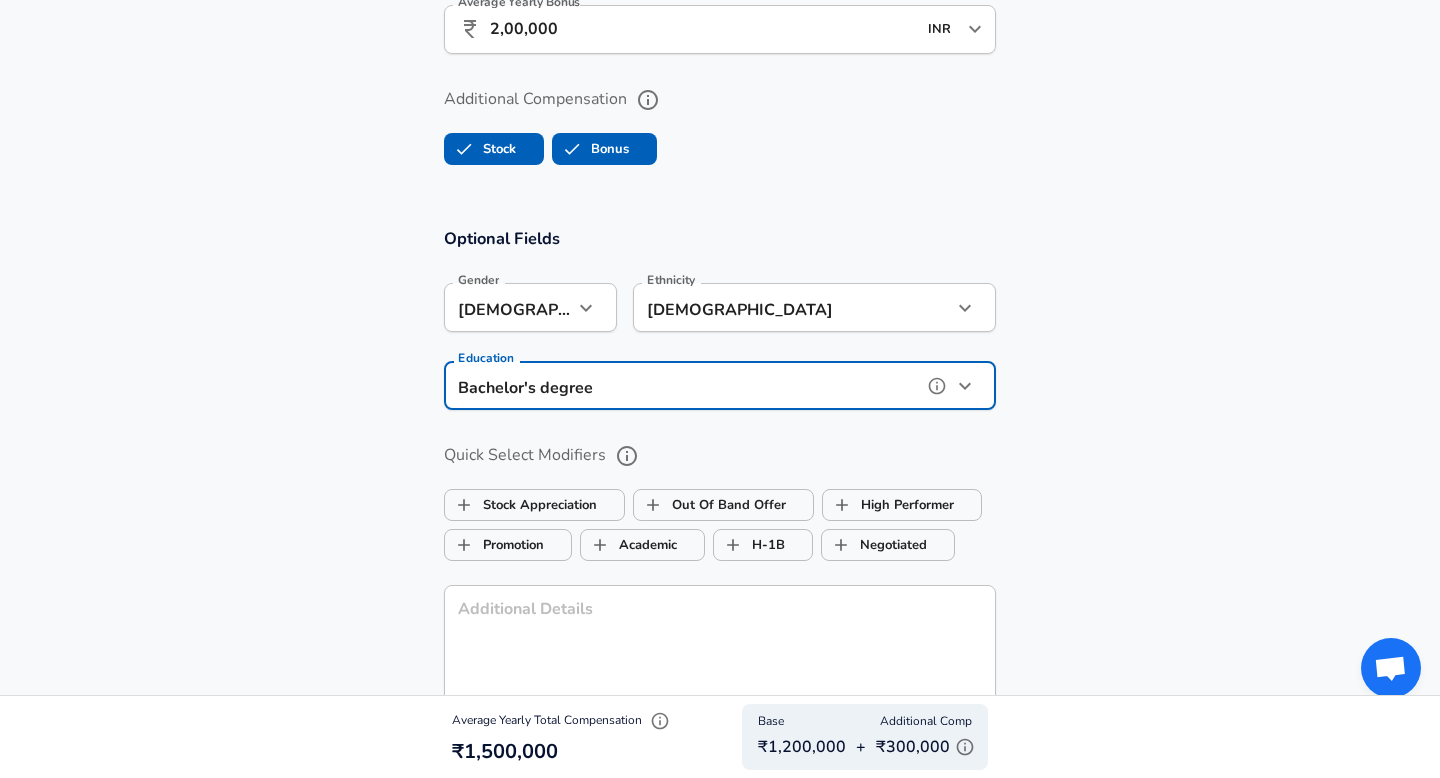 scroll, scrollTop: 2431, scrollLeft: 0, axis: vertical 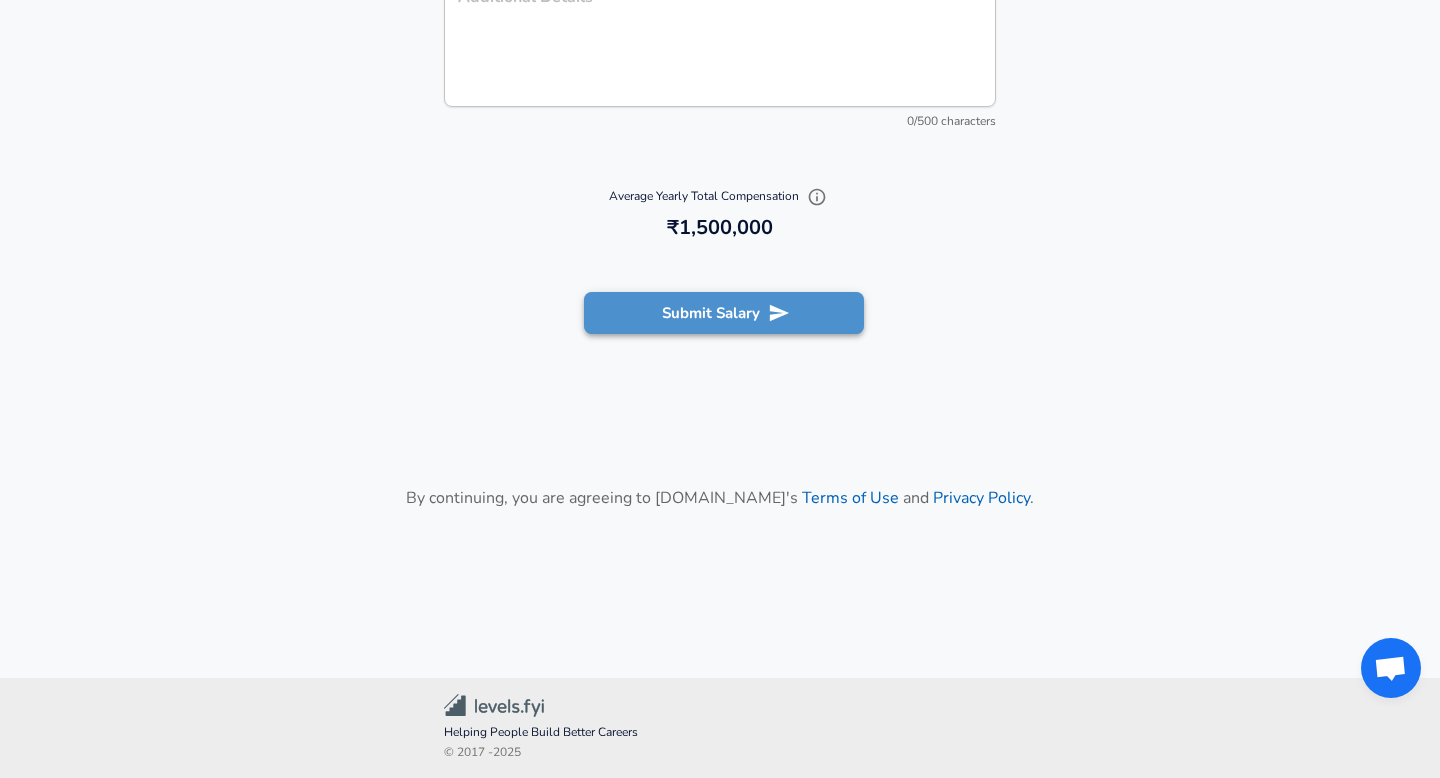click on "Submit Salary" at bounding box center [724, 313] 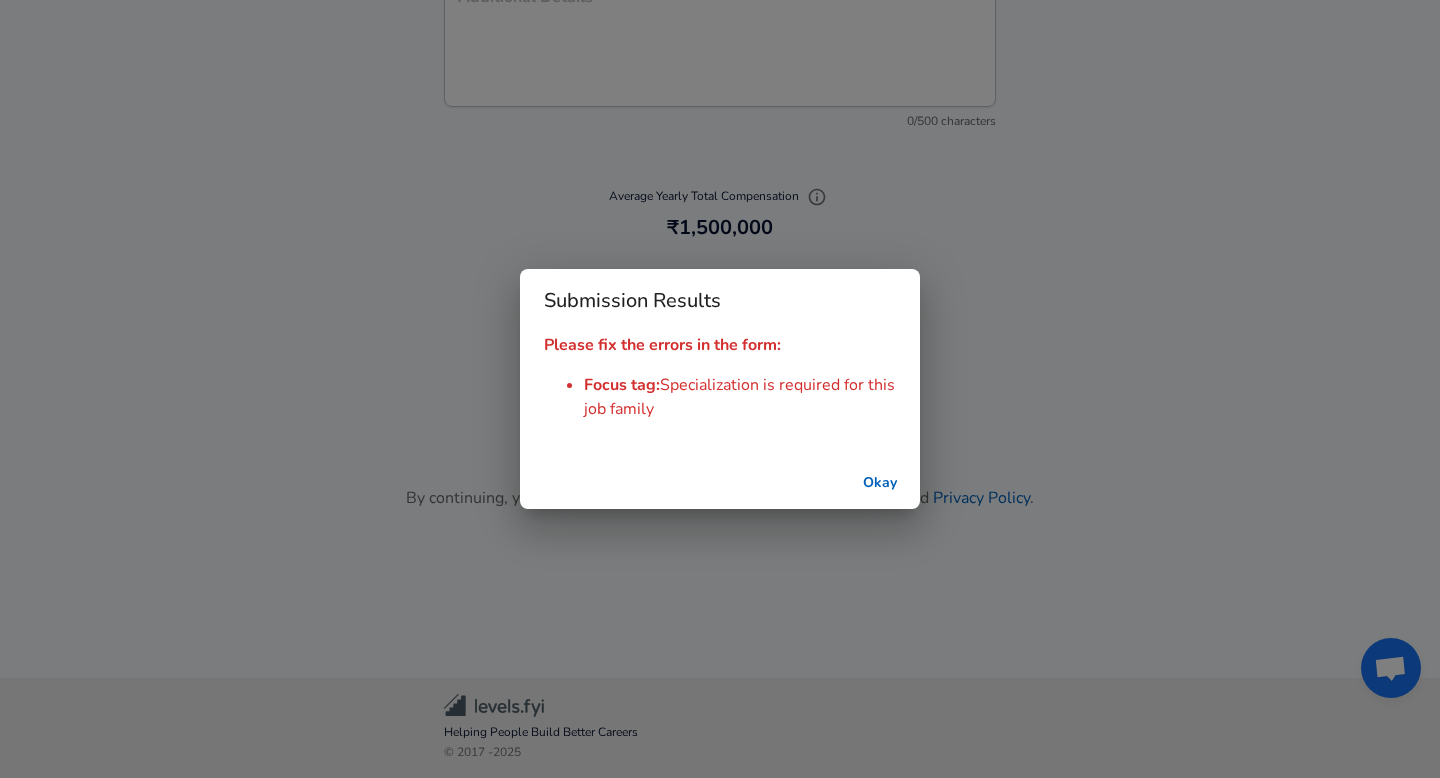 click on "Okay" at bounding box center (880, 483) 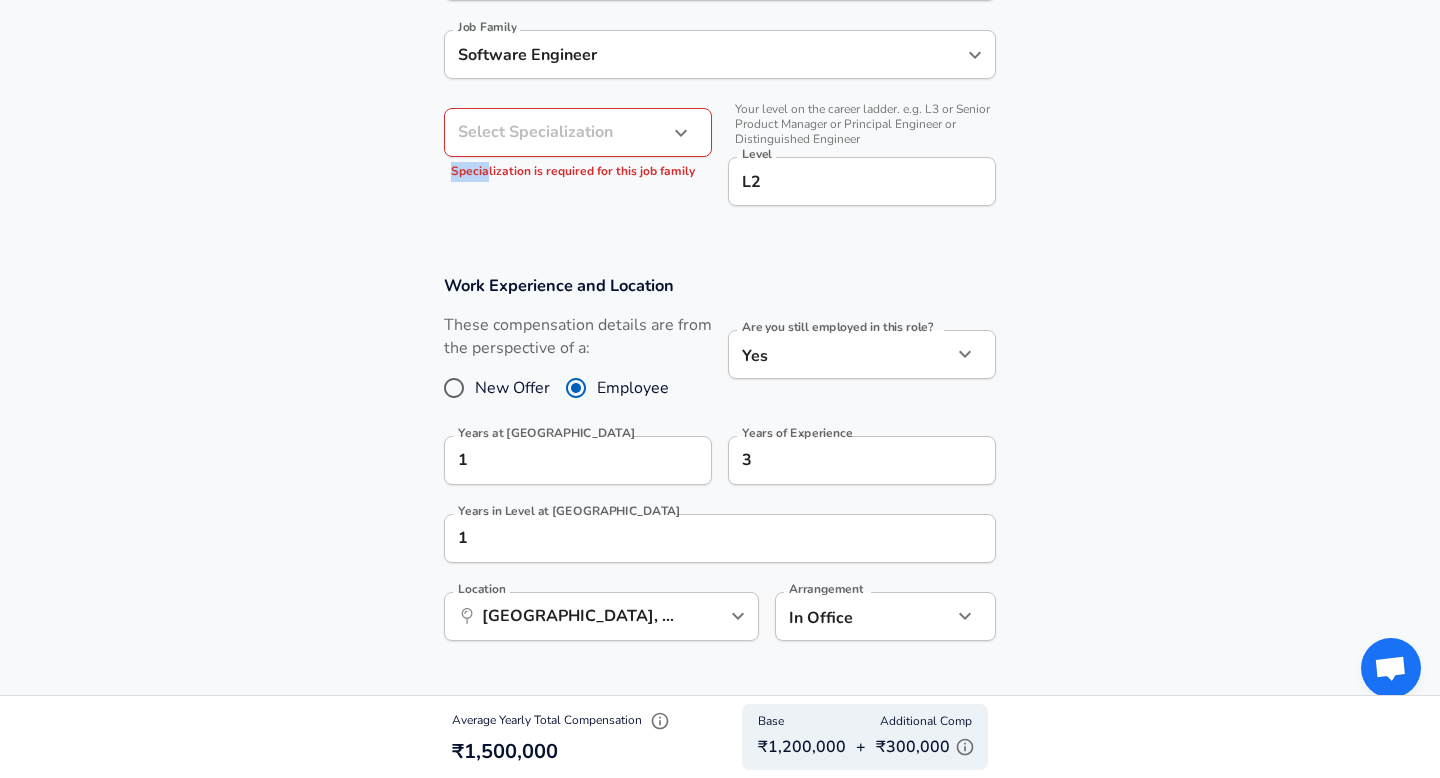 scroll, scrollTop: 434, scrollLeft: 0, axis: vertical 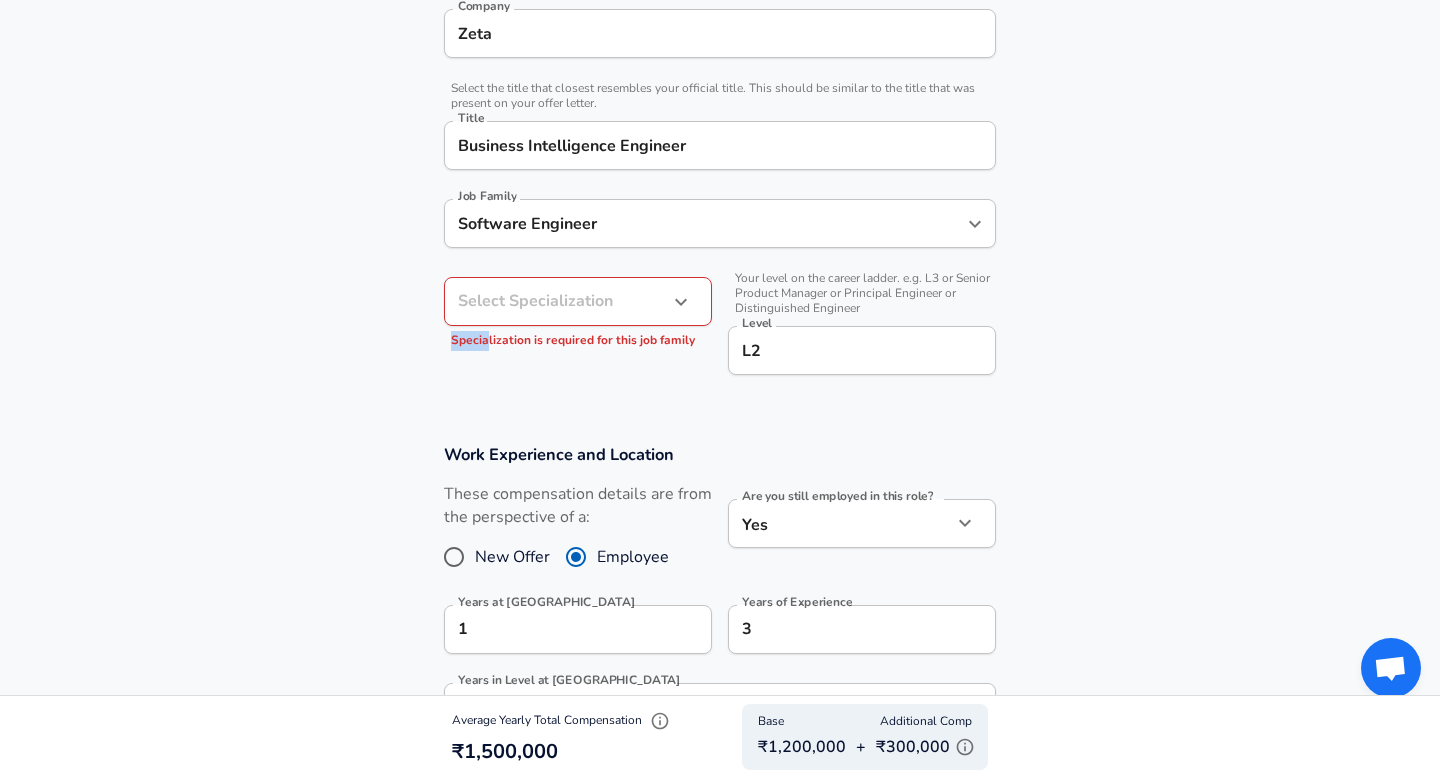 click at bounding box center (681, 302) 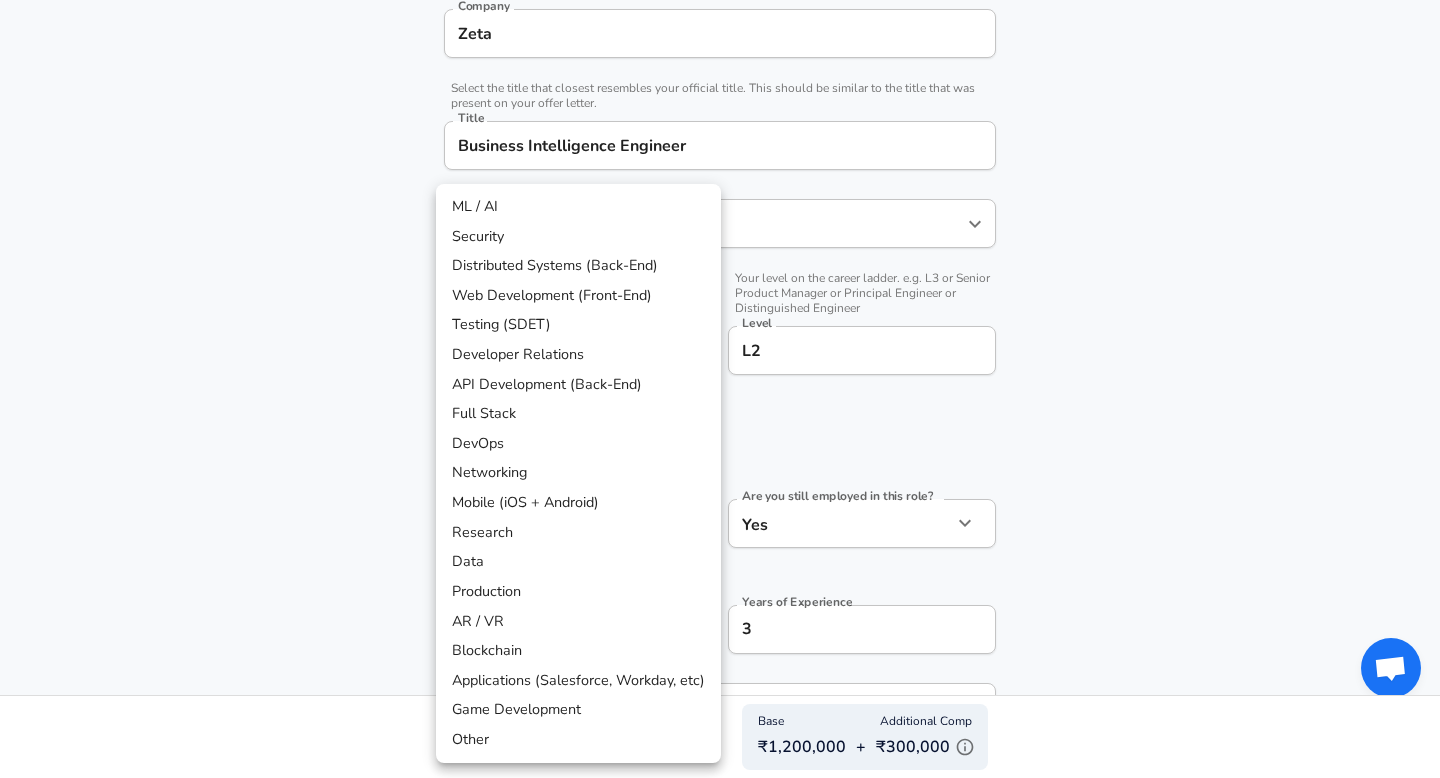 click on "Data" at bounding box center (578, 562) 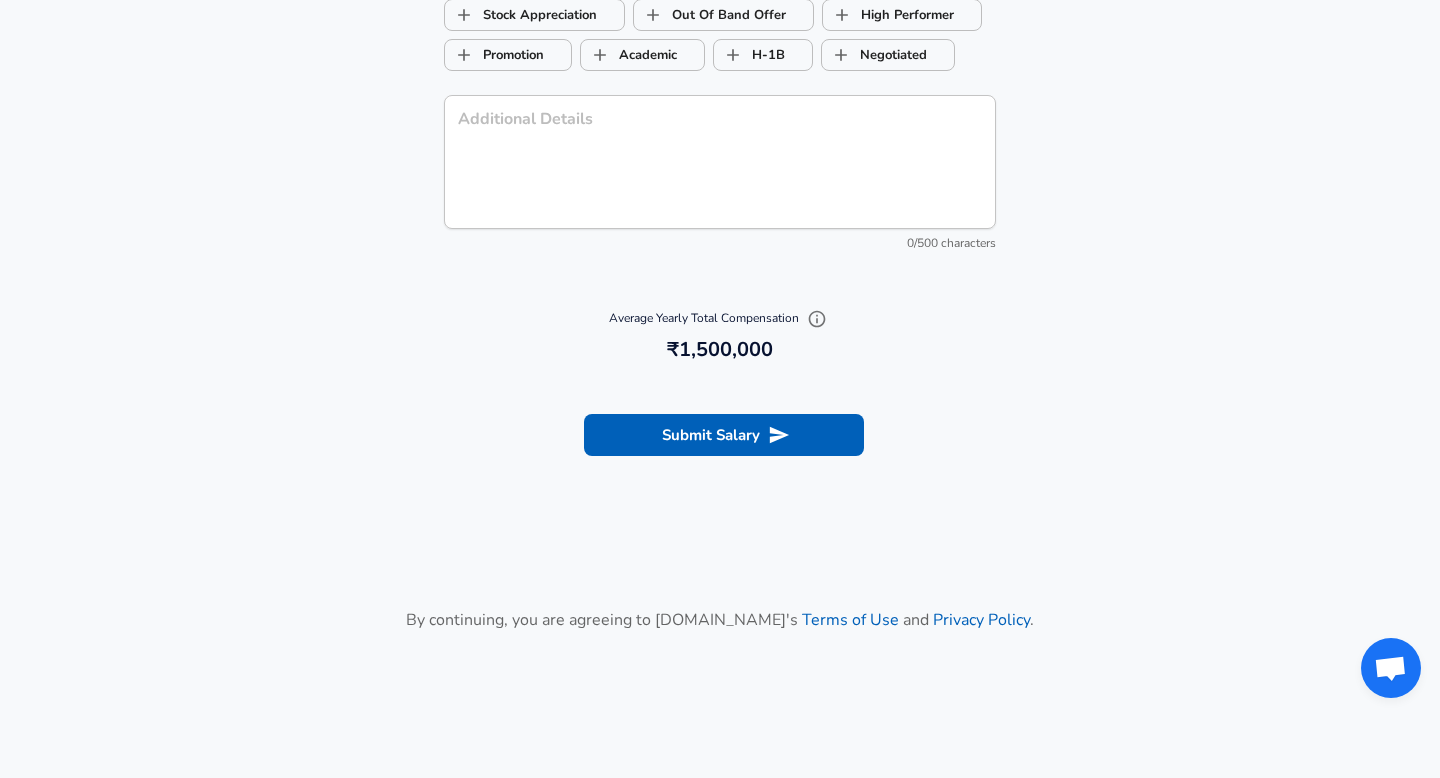 scroll, scrollTop: 2431, scrollLeft: 0, axis: vertical 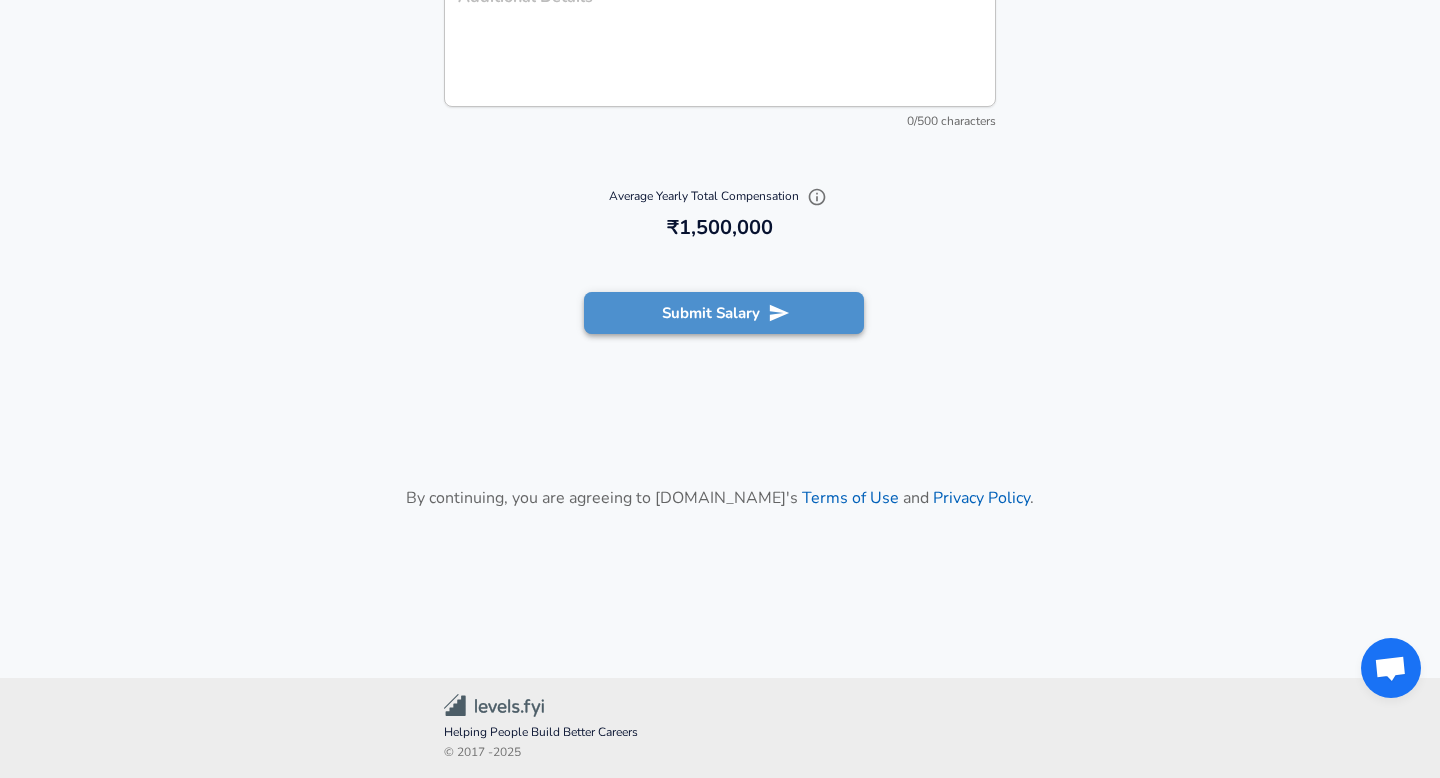 click on "Submit Salary" at bounding box center [724, 313] 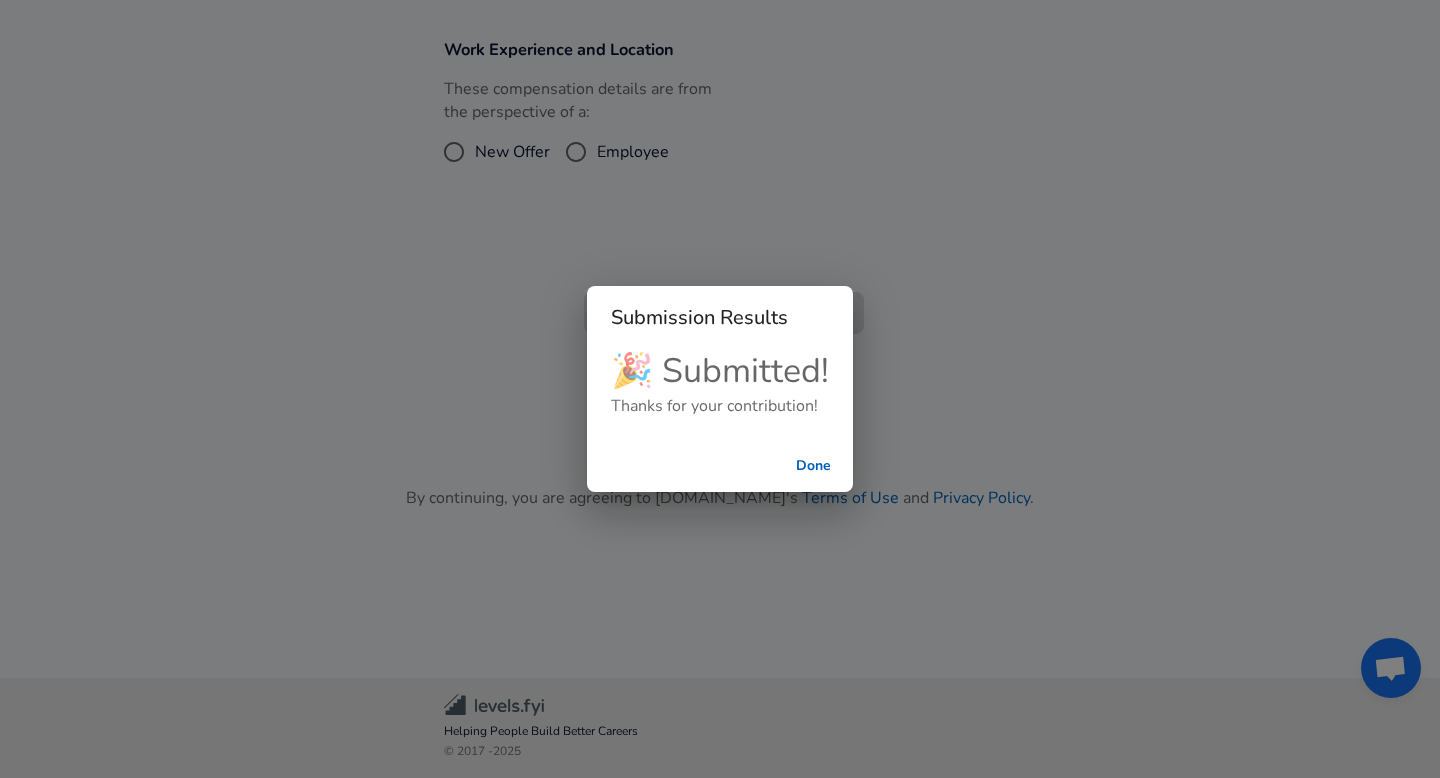 scroll, scrollTop: 747, scrollLeft: 0, axis: vertical 